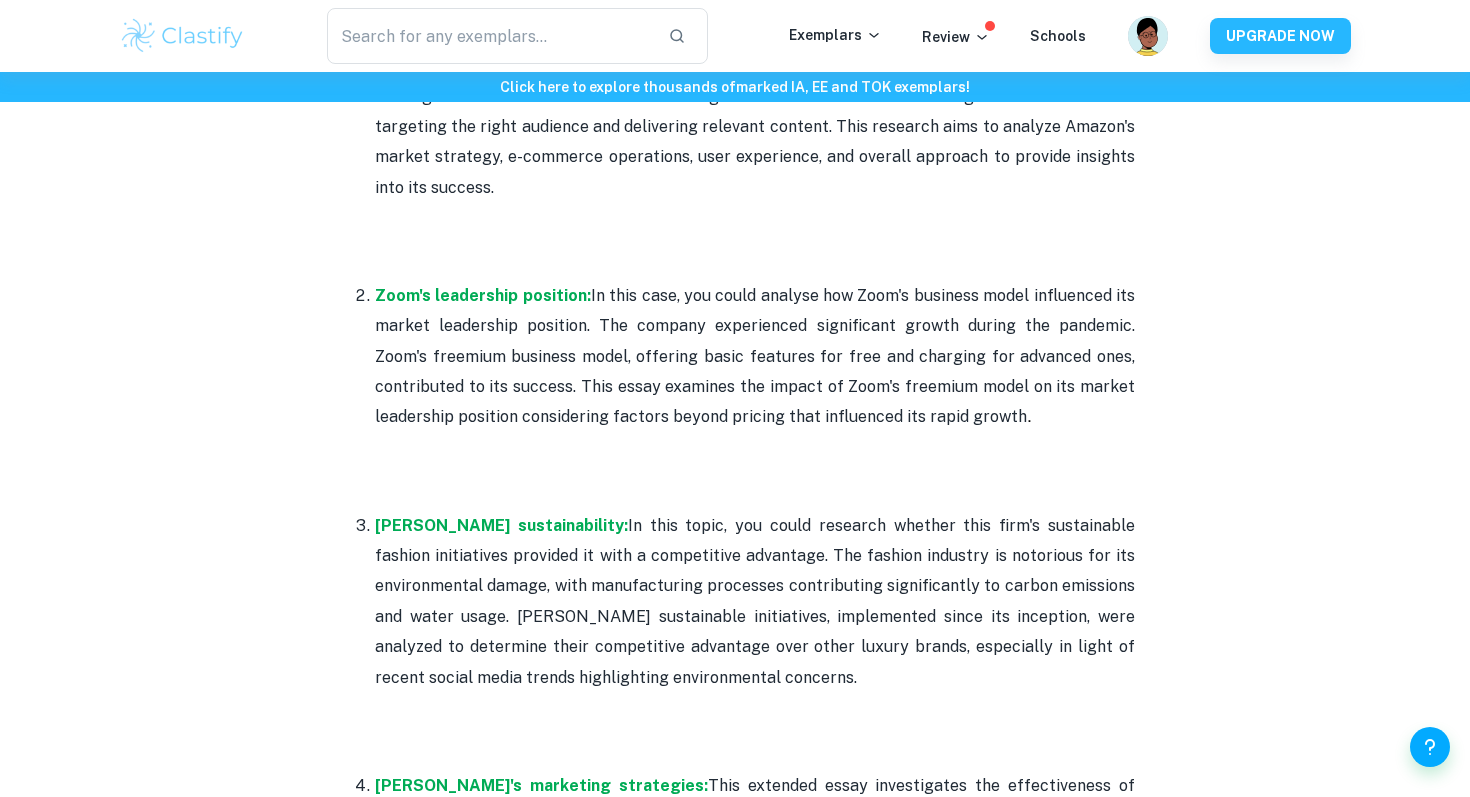 scroll, scrollTop: 1160, scrollLeft: 0, axis: vertical 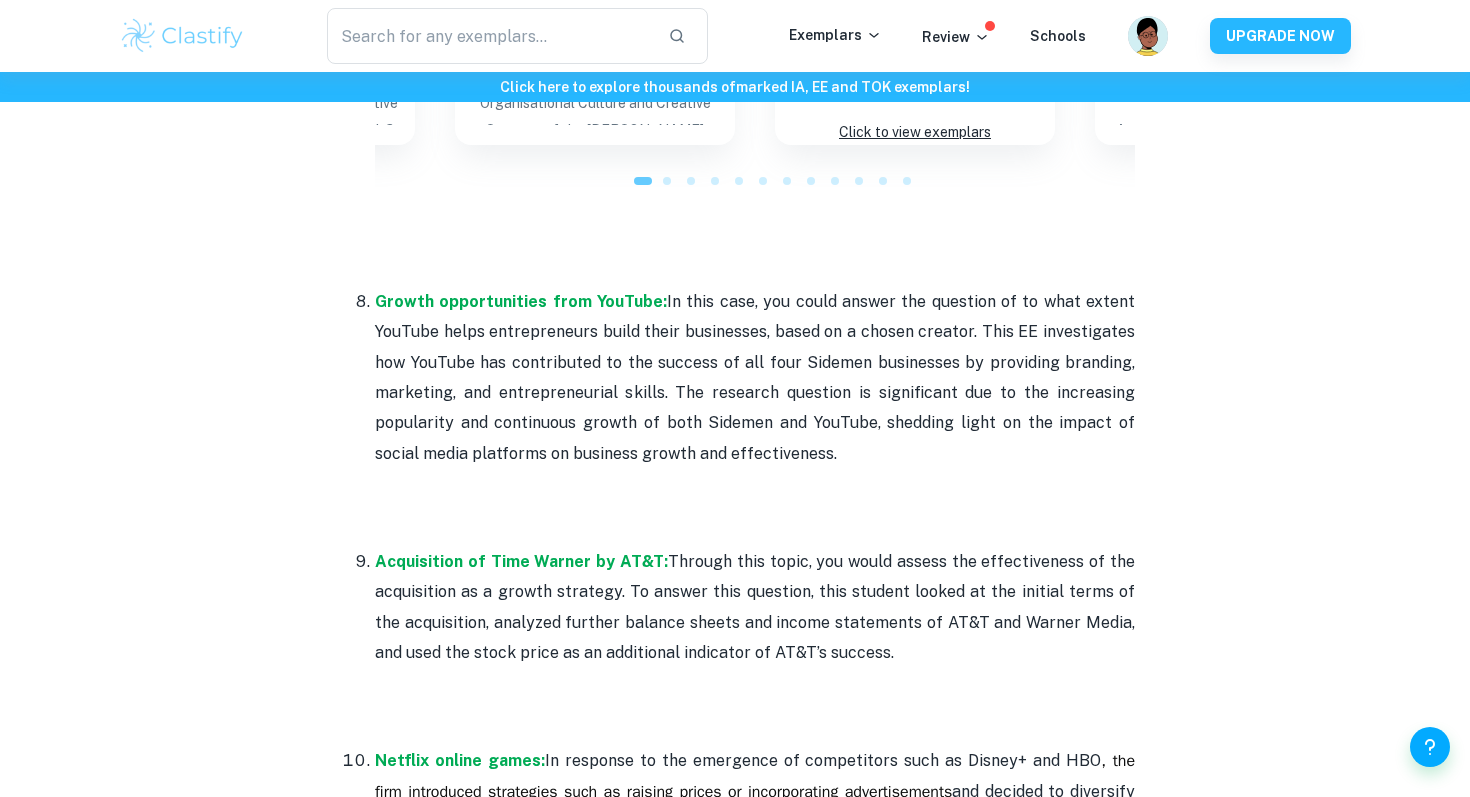 click on "Growth opportunities from YouTube:  In this case, you could answer the question of to what extent YouTube helps entrepreneurs build their businesses, based on a chosen creator. This EE investigates how YouTube has contributed to the success of all four Sidemen businesses by providing branding, marketing, and entrepreneurial skills. The research question is significant due to the increasing popularity and continuous growth of both Sidemen and YouTube, shedding light on the impact of social media platforms on business growth and effectiveness." at bounding box center (755, 408) 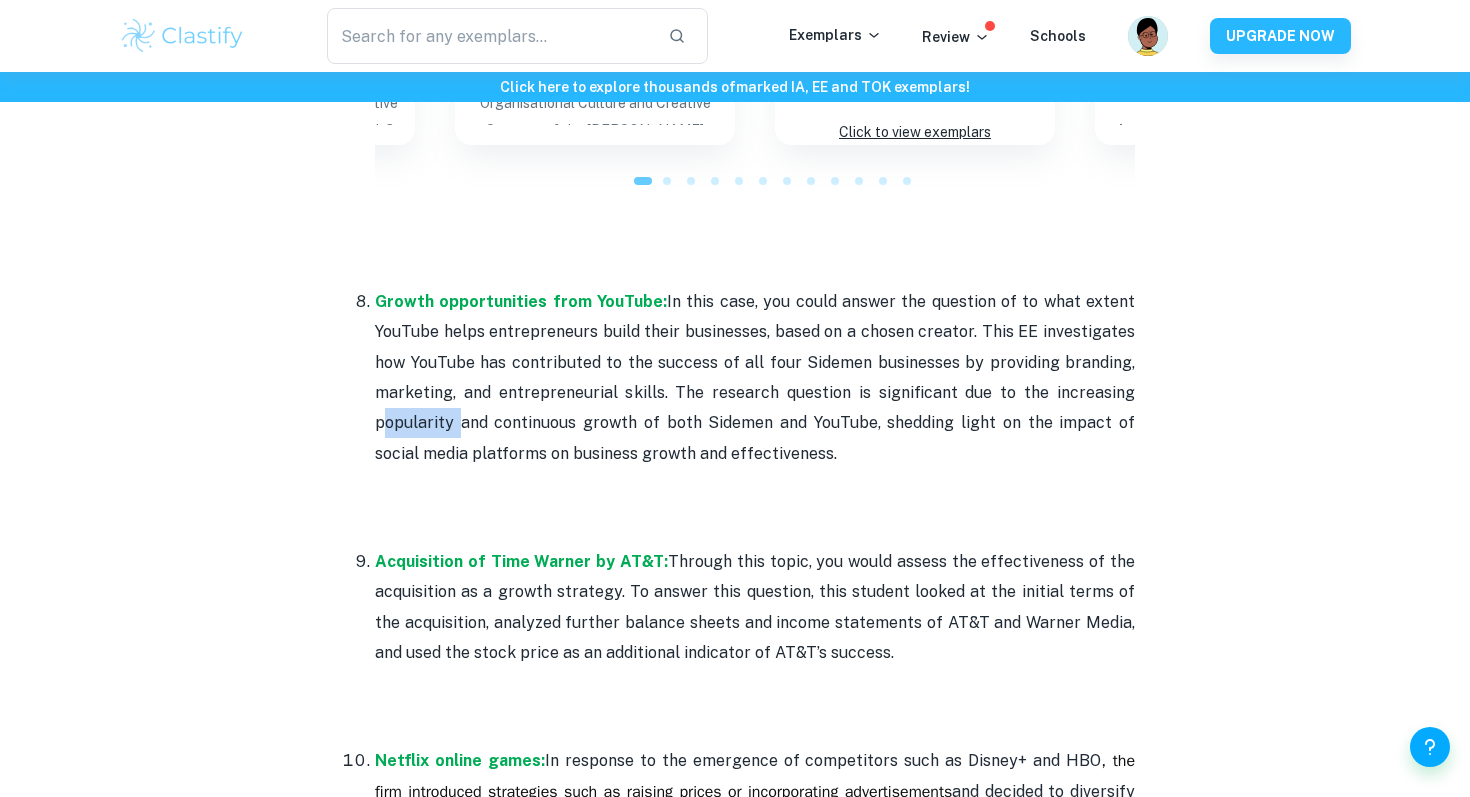 click on "Growth opportunities from YouTube:  In this case, you could answer the question of to what extent YouTube helps entrepreneurs build their businesses, based on a chosen creator. This EE investigates how YouTube has contributed to the success of all four Sidemen businesses by providing branding, marketing, and entrepreneurial skills. The research question is significant due to the increasing popularity and continuous growth of both Sidemen and YouTube, shedding light on the impact of social media platforms on business growth and effectiveness." at bounding box center [755, 408] 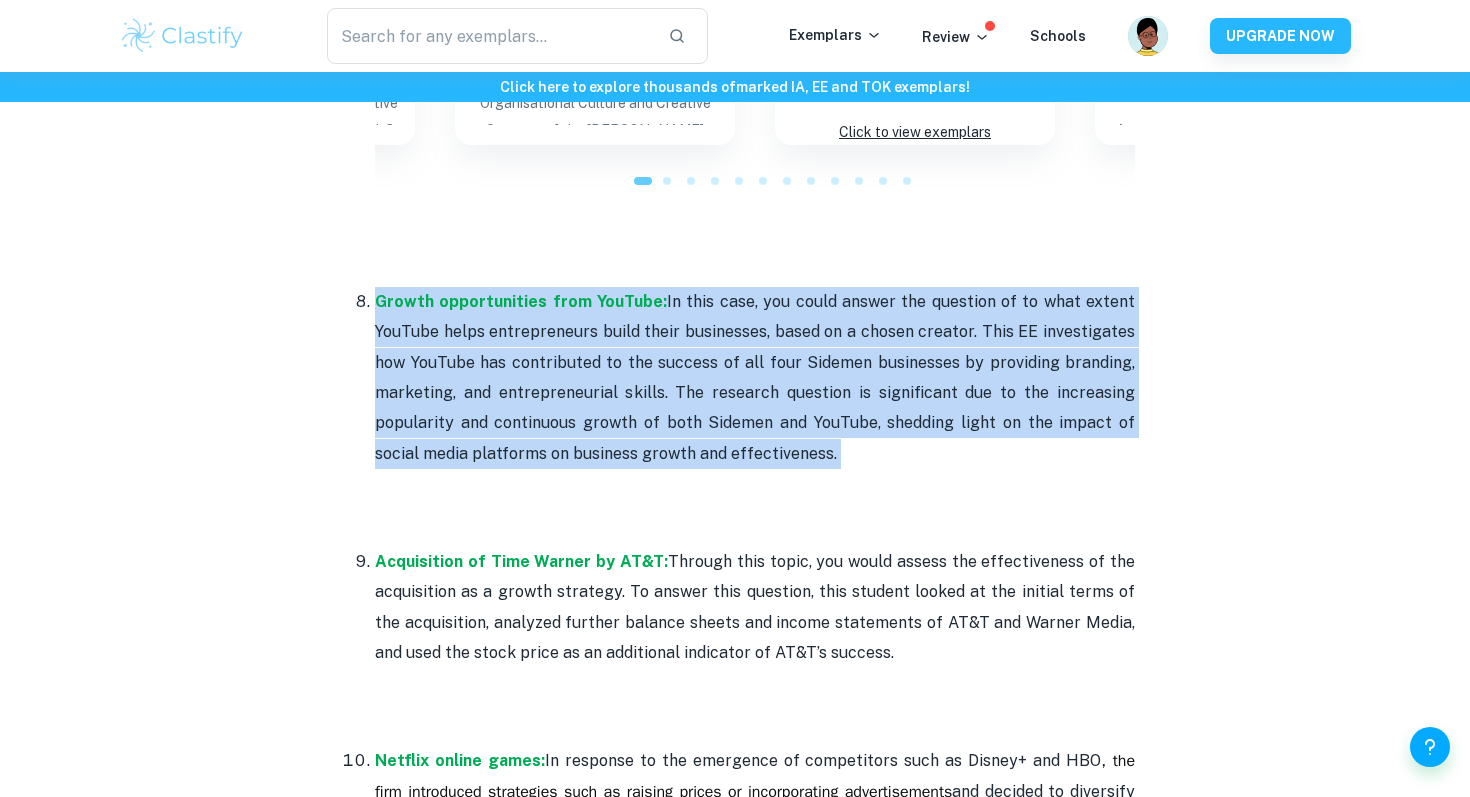 click on "Growth opportunities from YouTube:  In this case, you could answer the question of to what extent YouTube helps entrepreneurs build their businesses, based on a chosen creator. This EE investigates how YouTube has contributed to the success of all four Sidemen businesses by providing branding, marketing, and entrepreneurial skills. The research question is significant due to the increasing popularity and continuous growth of both Sidemen and YouTube, shedding light on the impact of social media platforms on business growth and effectiveness." at bounding box center (755, 408) 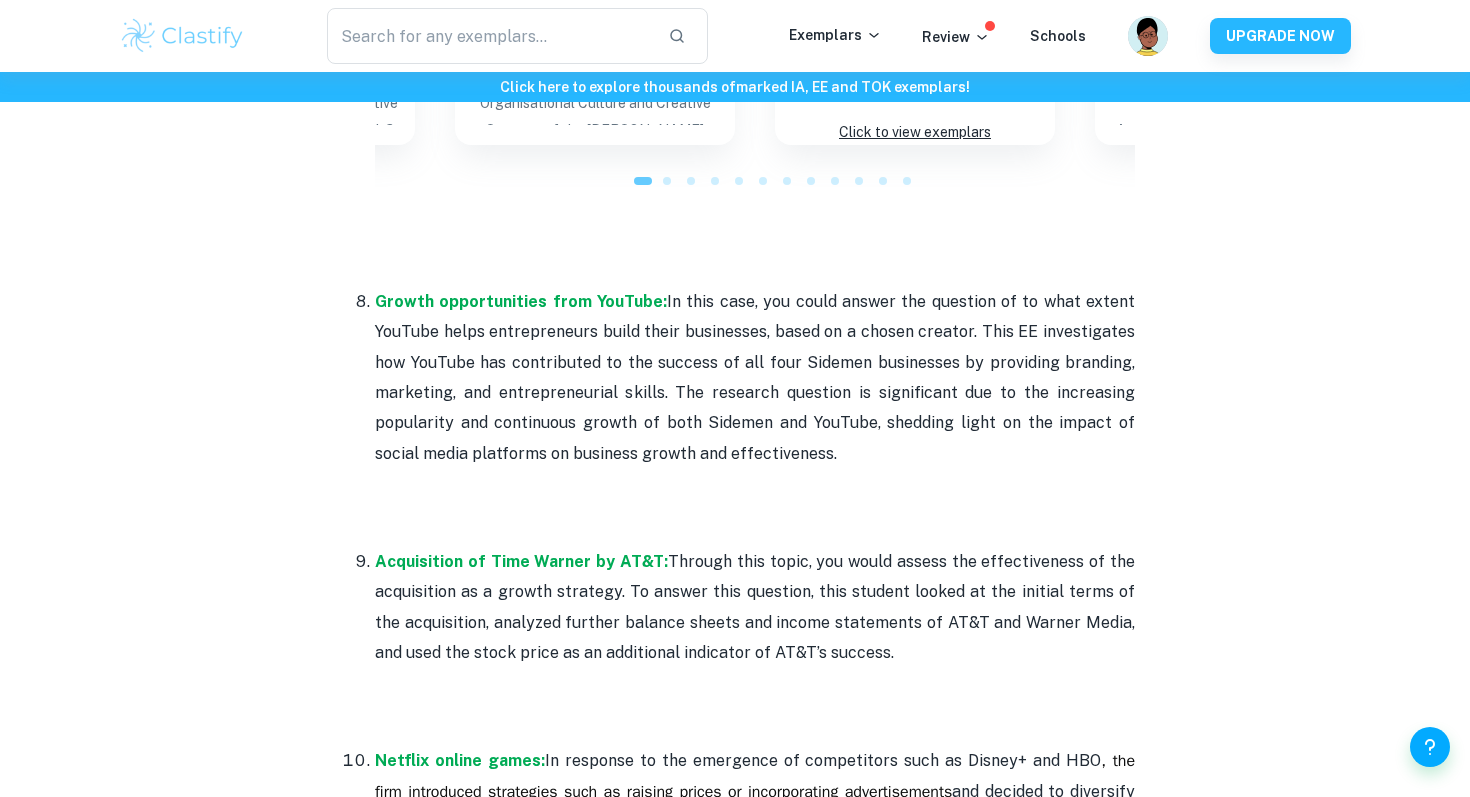 click on "Growth opportunities from YouTube:  In this case, you could answer the question of to what extent YouTube helps entrepreneurs build their businesses, based on a chosen creator. This EE investigates how YouTube has contributed to the success of all four Sidemen businesses by providing branding, marketing, and entrepreneurial skills. The research question is significant due to the increasing popularity and continuous growth of both Sidemen and YouTube, shedding light on the impact of social media platforms on business growth and effectiveness." at bounding box center [755, 408] 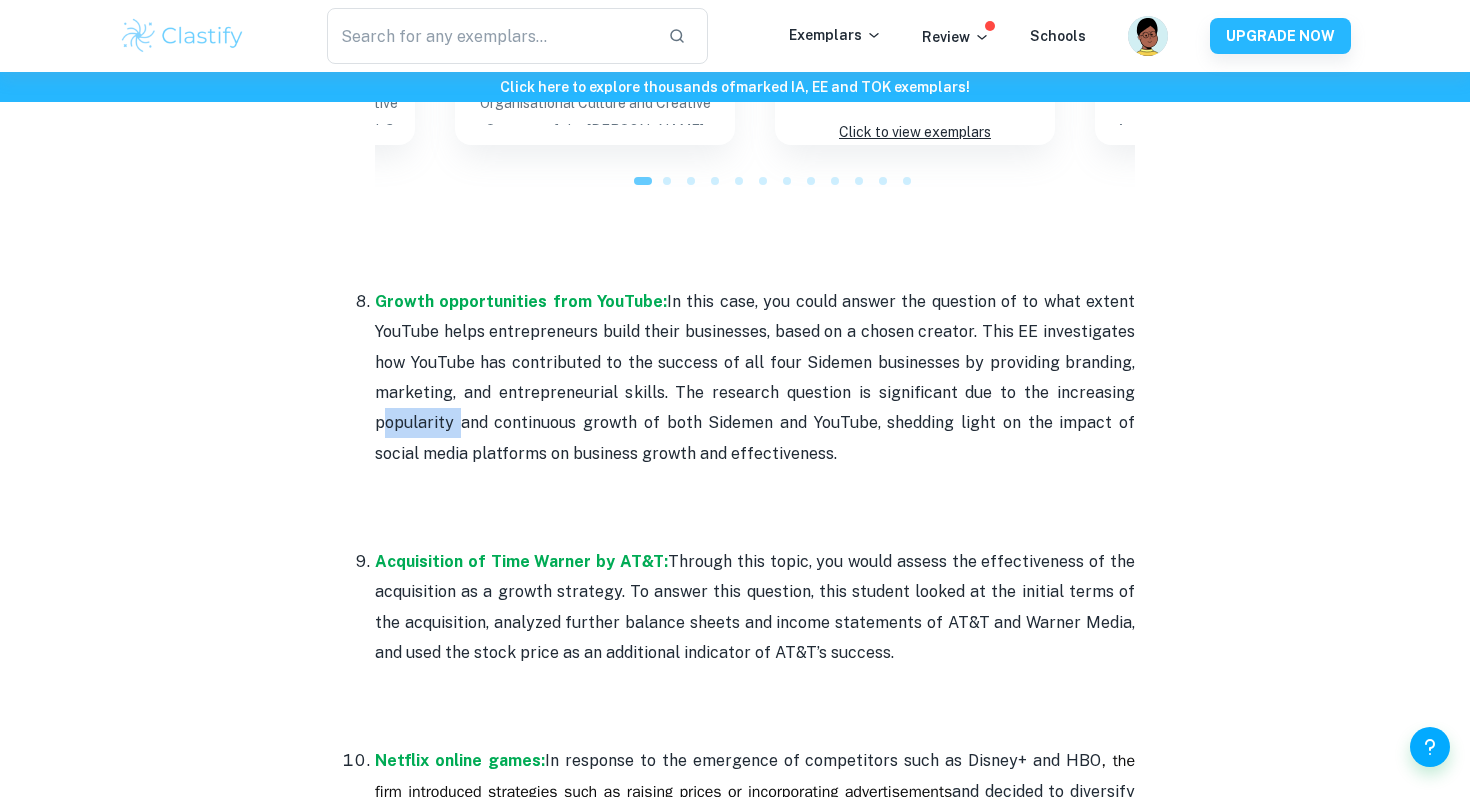 click on "Growth opportunities from YouTube:  In this case, you could answer the question of to what extent YouTube helps entrepreneurs build their businesses, based on a chosen creator. This EE investigates how YouTube has contributed to the success of all four Sidemen businesses by providing branding, marketing, and entrepreneurial skills. The research question is significant due to the increasing popularity and continuous growth of both Sidemen and YouTube, shedding light on the impact of social media platforms on business growth and effectiveness." at bounding box center [755, 408] 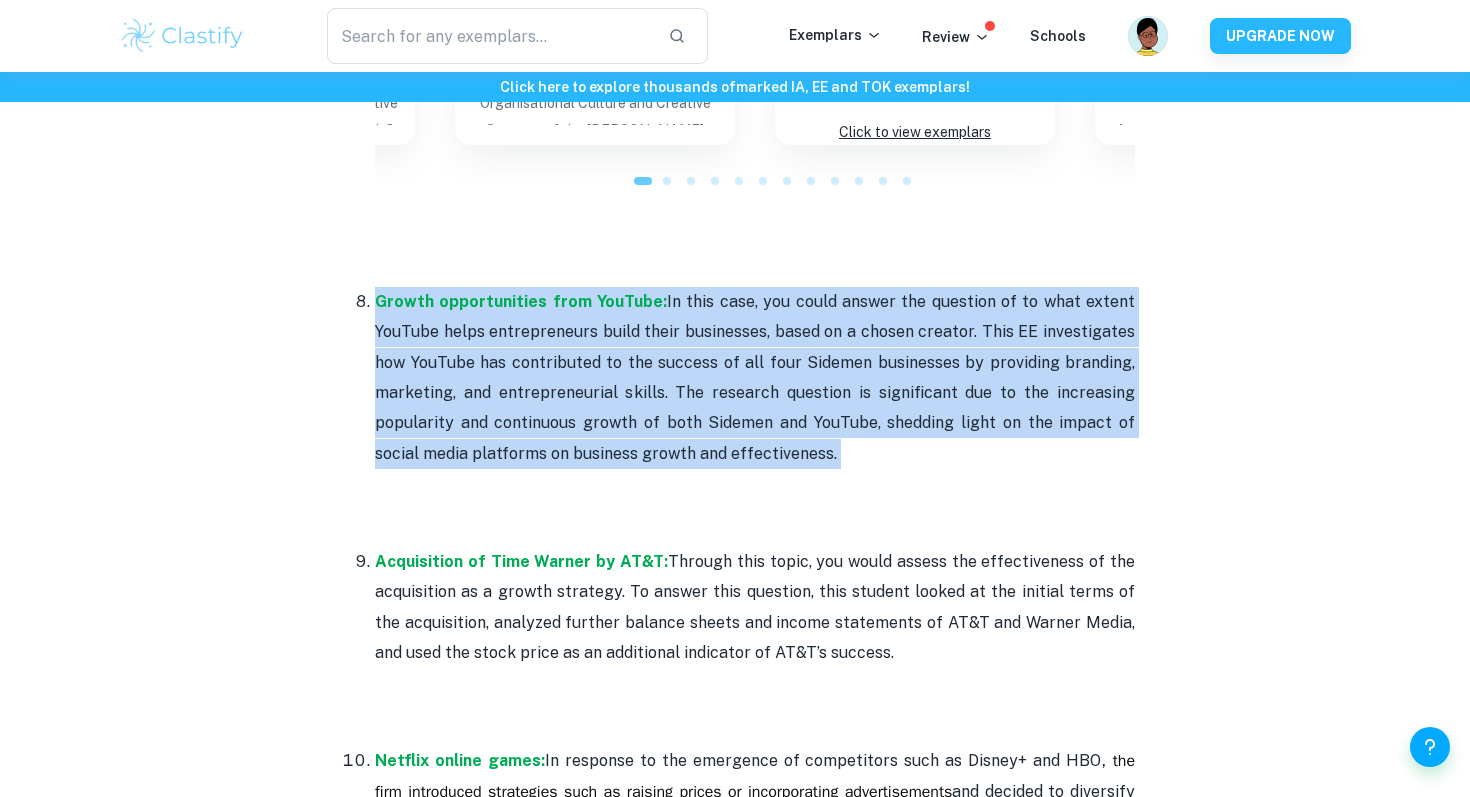 click on "Growth opportunities from YouTube:  In this case, you could answer the question of to what extent YouTube helps entrepreneurs build their businesses, based on a chosen creator. This EE investigates how YouTube has contributed to the success of all four Sidemen businesses by providing branding, marketing, and entrepreneurial skills. The research question is significant due to the increasing popularity and continuous growth of both Sidemen and YouTube, shedding light on the impact of social media platforms on business growth and effectiveness." at bounding box center [755, 408] 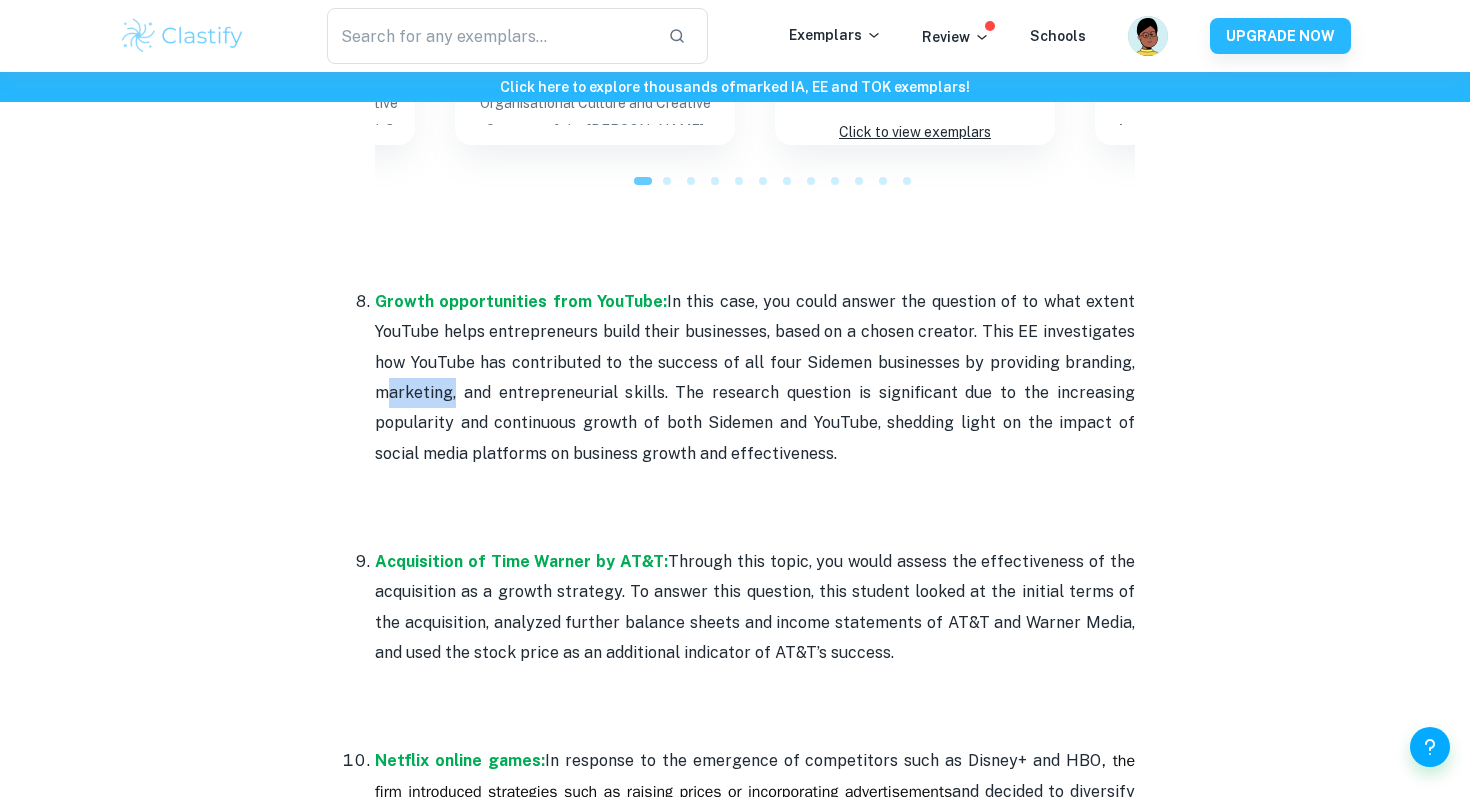 click on "Growth opportunities from YouTube:  In this case, you could answer the question of to what extent YouTube helps entrepreneurs build their businesses, based on a chosen creator. This EE investigates how YouTube has contributed to the success of all four Sidemen businesses by providing branding, marketing, and entrepreneurial skills. The research question is significant due to the increasing popularity and continuous growth of both Sidemen and YouTube, shedding light on the impact of social media platforms on business growth and effectiveness." at bounding box center [755, 408] 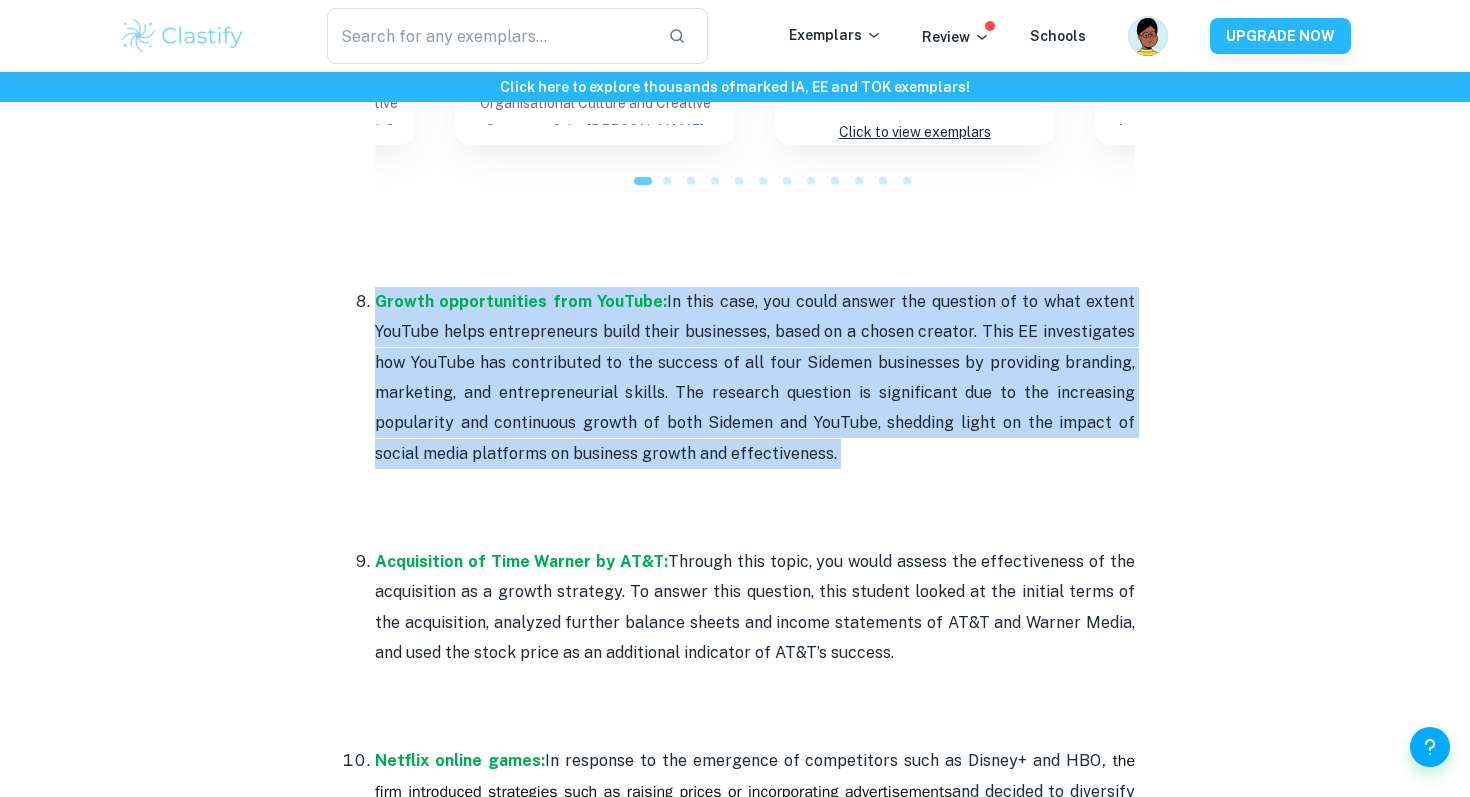click on "Growth opportunities from YouTube:  In this case, you could answer the question of to what extent YouTube helps entrepreneurs build their businesses, based on a chosen creator. This EE investigates how YouTube has contributed to the success of all four Sidemen businesses by providing branding, marketing, and entrepreneurial skills. The research question is significant due to the increasing popularity and continuous growth of both Sidemen and YouTube, shedding light on the impact of social media platforms on business growth and effectiveness." at bounding box center (755, 408) 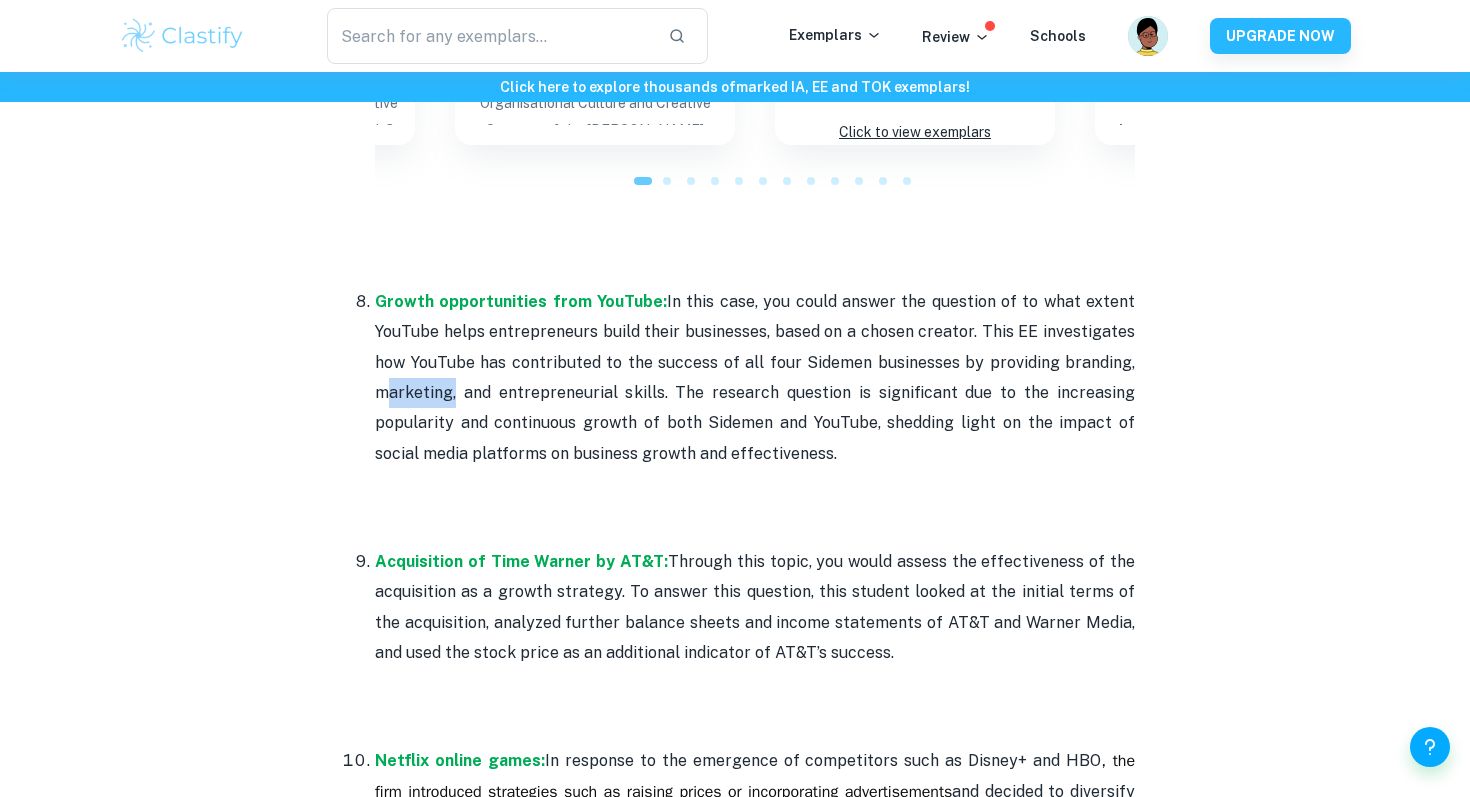 click on "Growth opportunities from YouTube:  In this case, you could answer the question of to what extent YouTube helps entrepreneurs build their businesses, based on a chosen creator. This EE investigates how YouTube has contributed to the success of all four Sidemen businesses by providing branding, marketing, and entrepreneurial skills. The research question is significant due to the increasing popularity and continuous growth of both Sidemen and YouTube, shedding light on the impact of social media platforms on business growth and effectiveness." at bounding box center [755, 408] 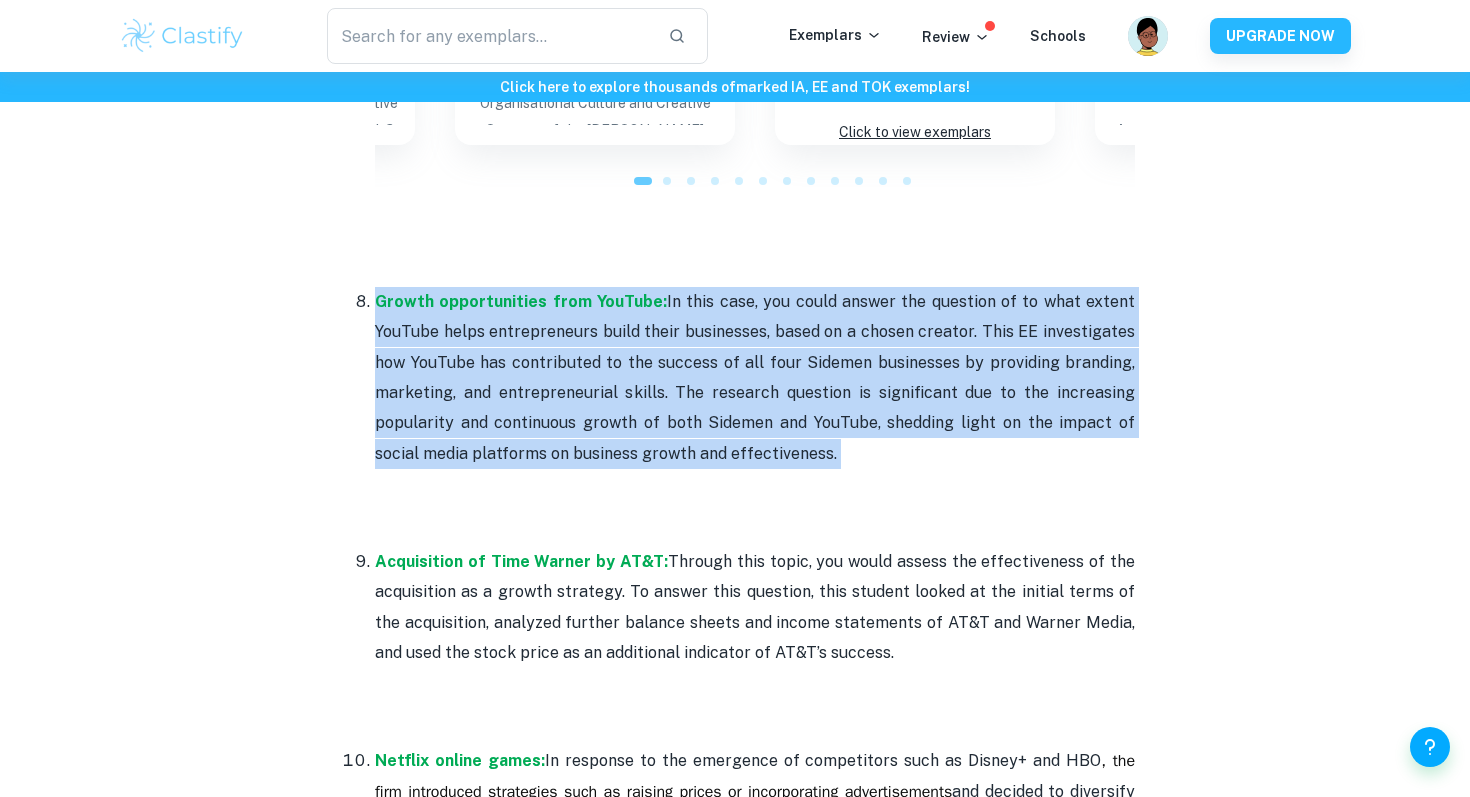 click on "Growth opportunities from YouTube:  In this case, you could answer the question of to what extent YouTube helps entrepreneurs build their businesses, based on a chosen creator. This EE investigates how YouTube has contributed to the success of all four Sidemen businesses by providing branding, marketing, and entrepreneurial skills. The research question is significant due to the increasing popularity and continuous growth of both Sidemen and YouTube, shedding light on the impact of social media platforms on business growth and effectiveness." at bounding box center [755, 408] 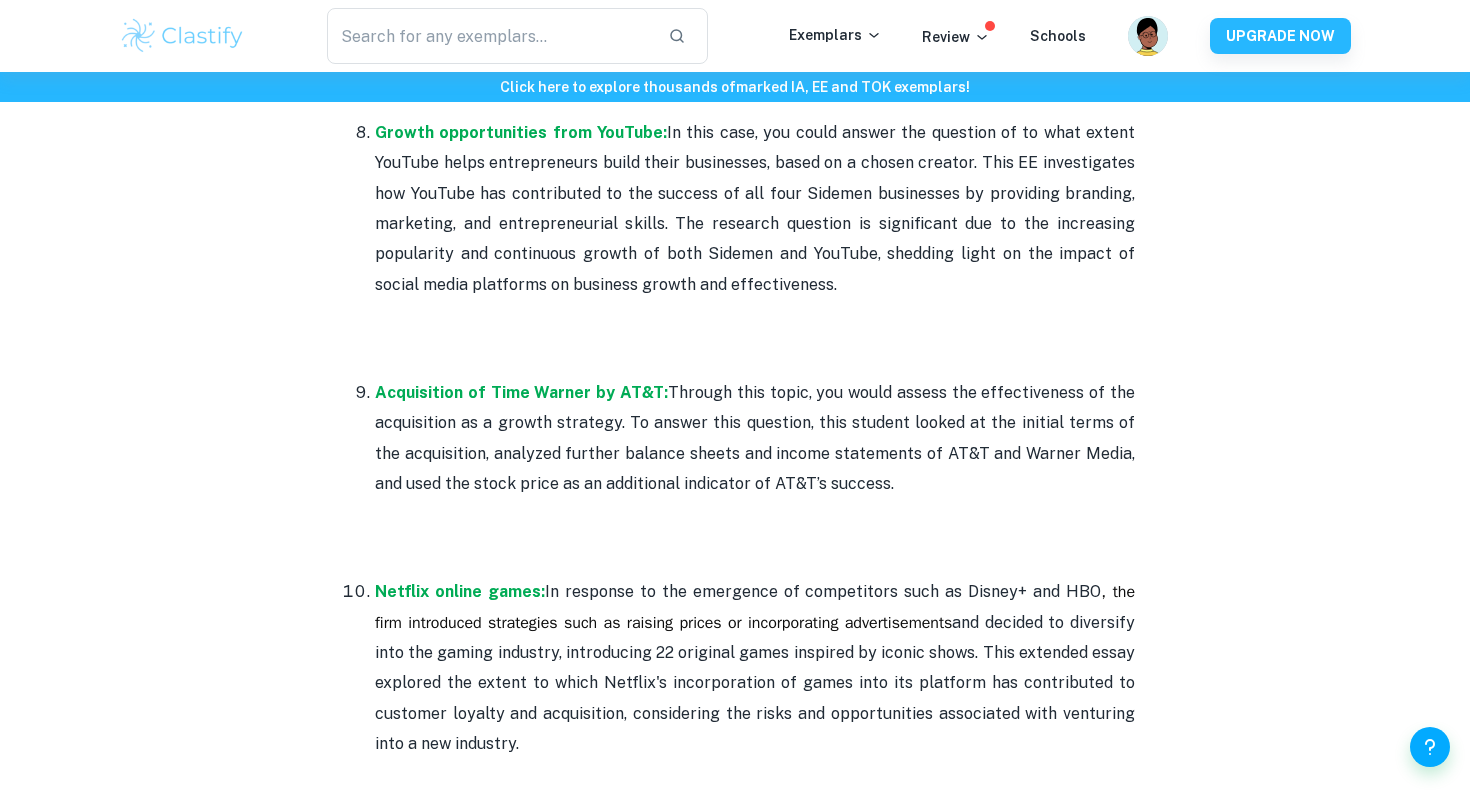 scroll, scrollTop: 3335, scrollLeft: 0, axis: vertical 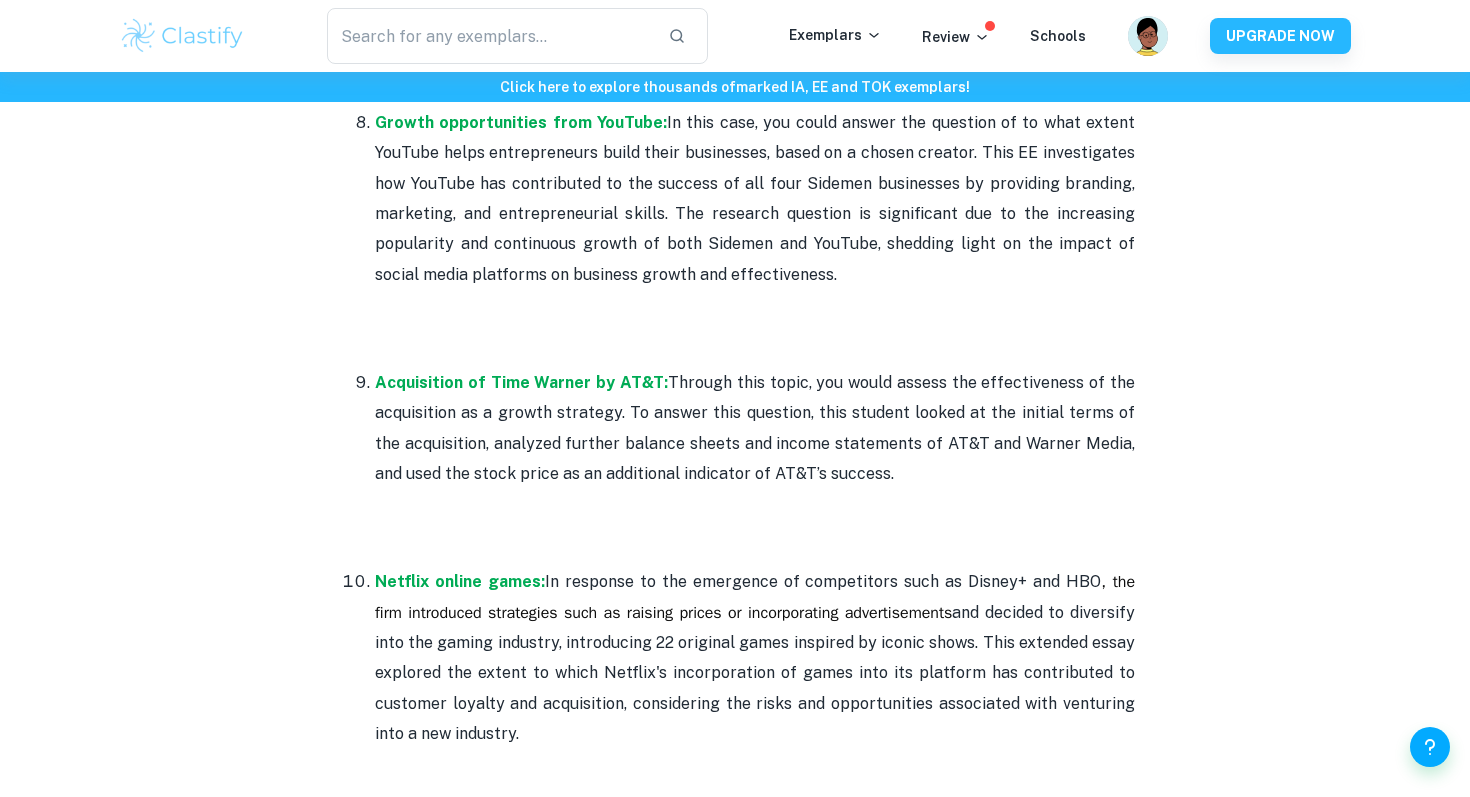 click on "Acquisition of Time Warner by AT&T:  Through this topic, you would assess the effectiveness of the acquisition as a growth strategy. To answer this question, this student looked at the initial terms of the acquisition, analyzed further balance sheets and income statements of AT&T and Warner Media, and used the stock price as an additional indicator of AT&T’s success." at bounding box center [755, 459] 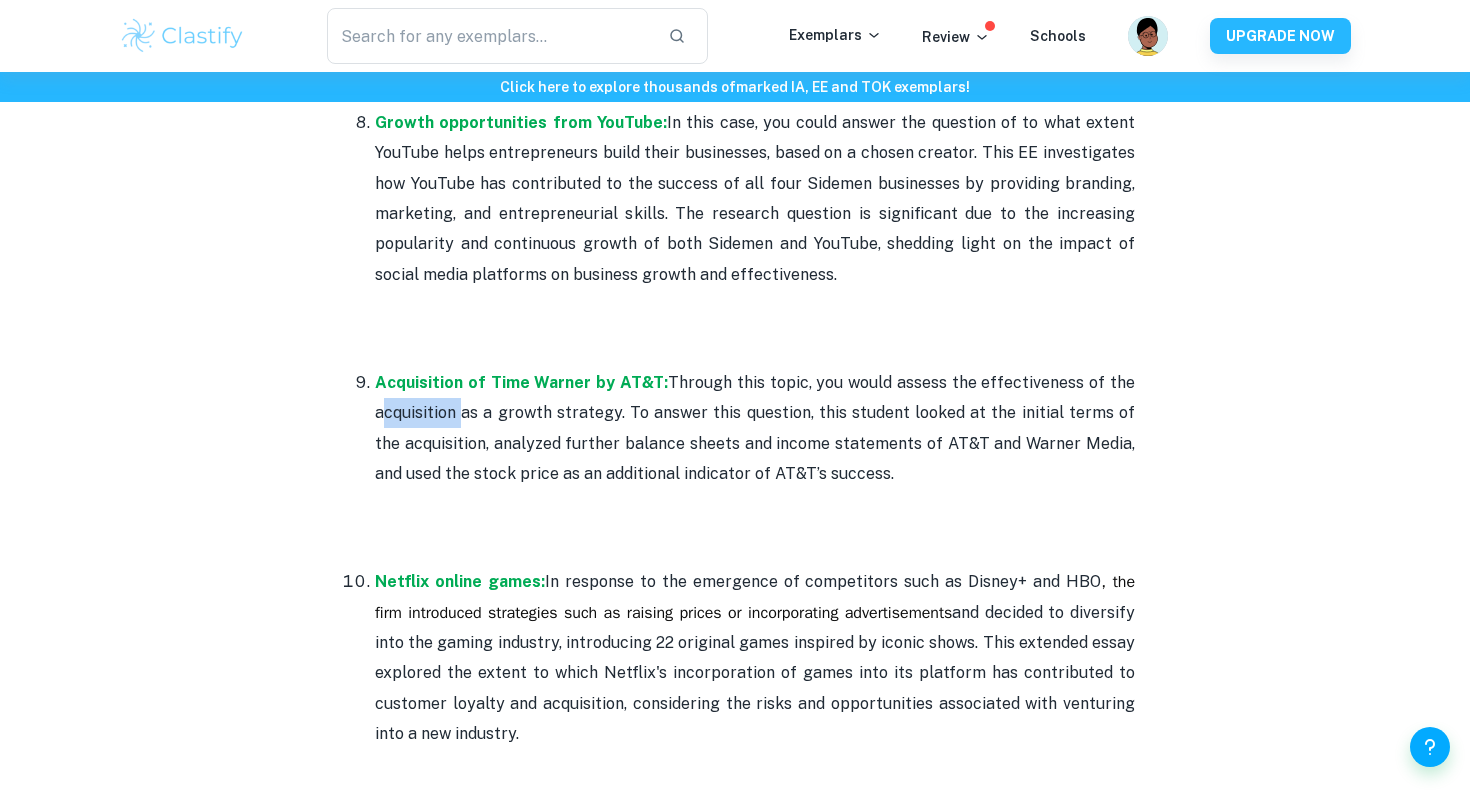 click on "Acquisition of Time Warner by AT&T:  Through this topic, you would assess the effectiveness of the acquisition as a growth strategy. To answer this question, this student looked at the initial terms of the acquisition, analyzed further balance sheets and income statements of AT&T and Warner Media, and used the stock price as an additional indicator of AT&T’s success." at bounding box center [755, 459] 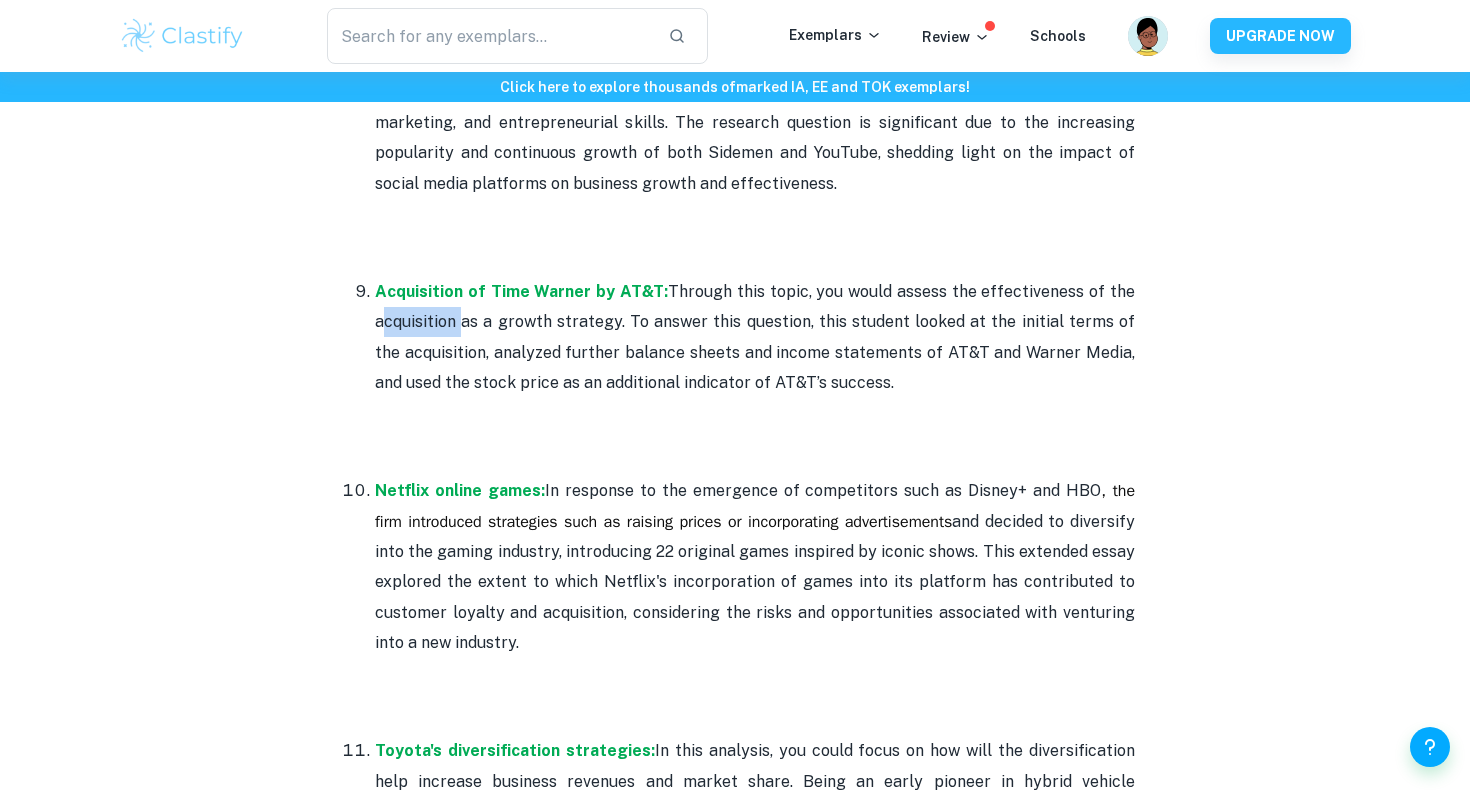scroll, scrollTop: 3441, scrollLeft: 0, axis: vertical 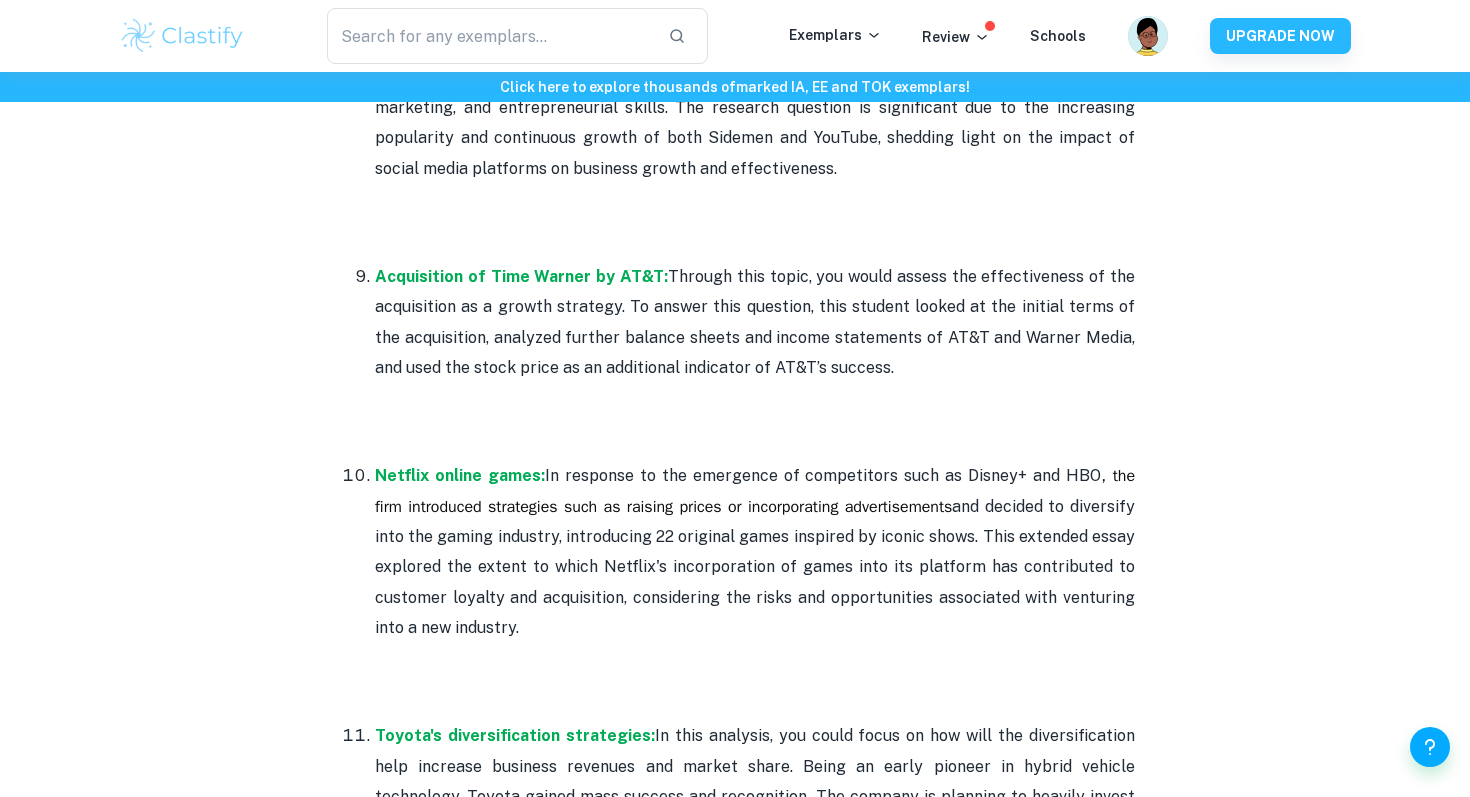 click on "Acquisition of Time Warner by AT&T:  Through this topic, you would assess the effectiveness of the acquisition as a growth strategy. To answer this question, this student looked at the initial terms of the acquisition, analyzed further balance sheets and income statements of AT&T and Warner Media, and used the stock price as an additional indicator of AT&T’s success." at bounding box center [755, 353] 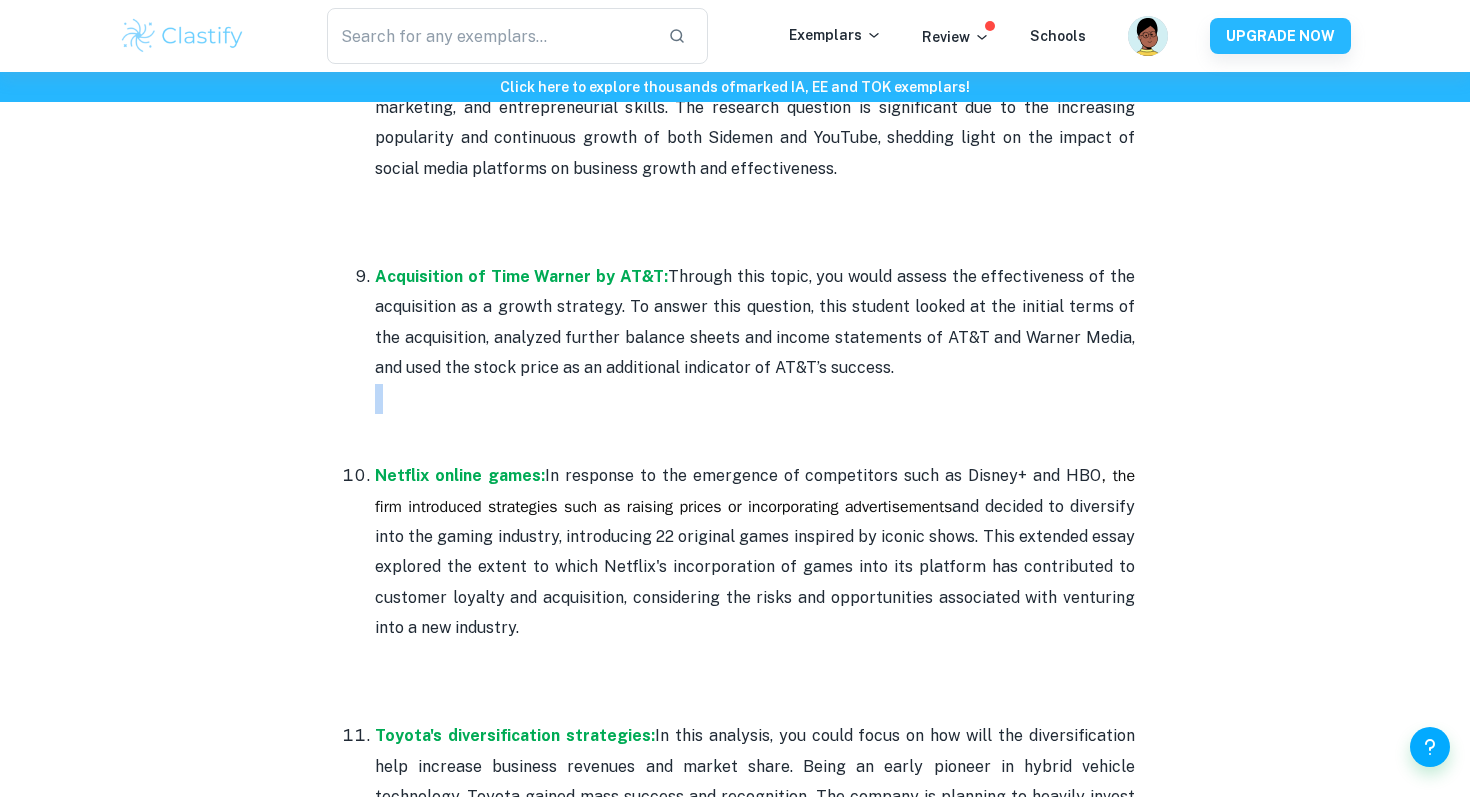 click on "Acquisition of Time Warner by AT&T:  Through this topic, you would assess the effectiveness of the acquisition as a growth strategy. To answer this question, this student looked at the initial terms of the acquisition, analyzed further balance sheets and income statements of AT&T and Warner Media, and used the stock price as an additional indicator of AT&T’s success." at bounding box center [755, 353] 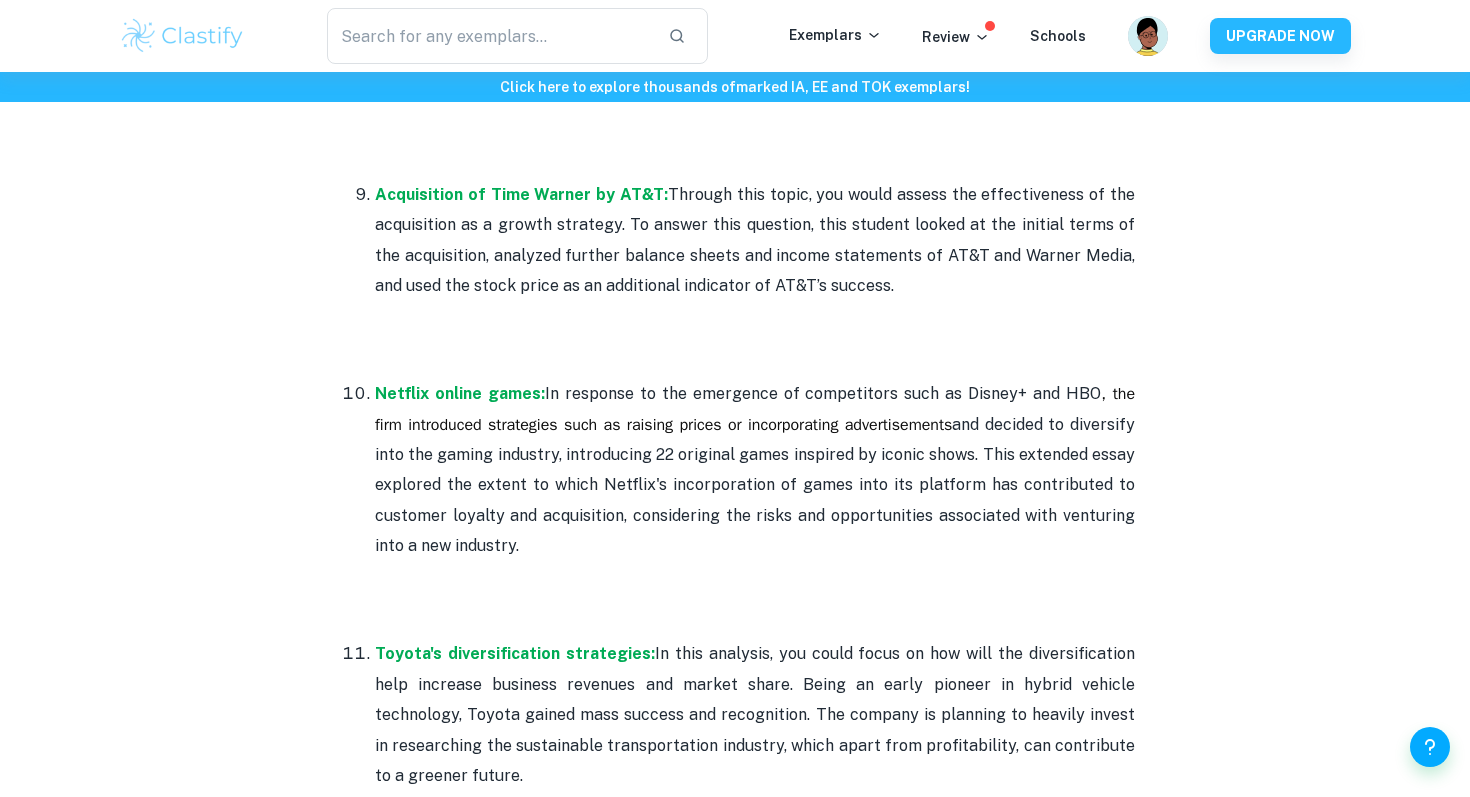scroll, scrollTop: 3527, scrollLeft: 0, axis: vertical 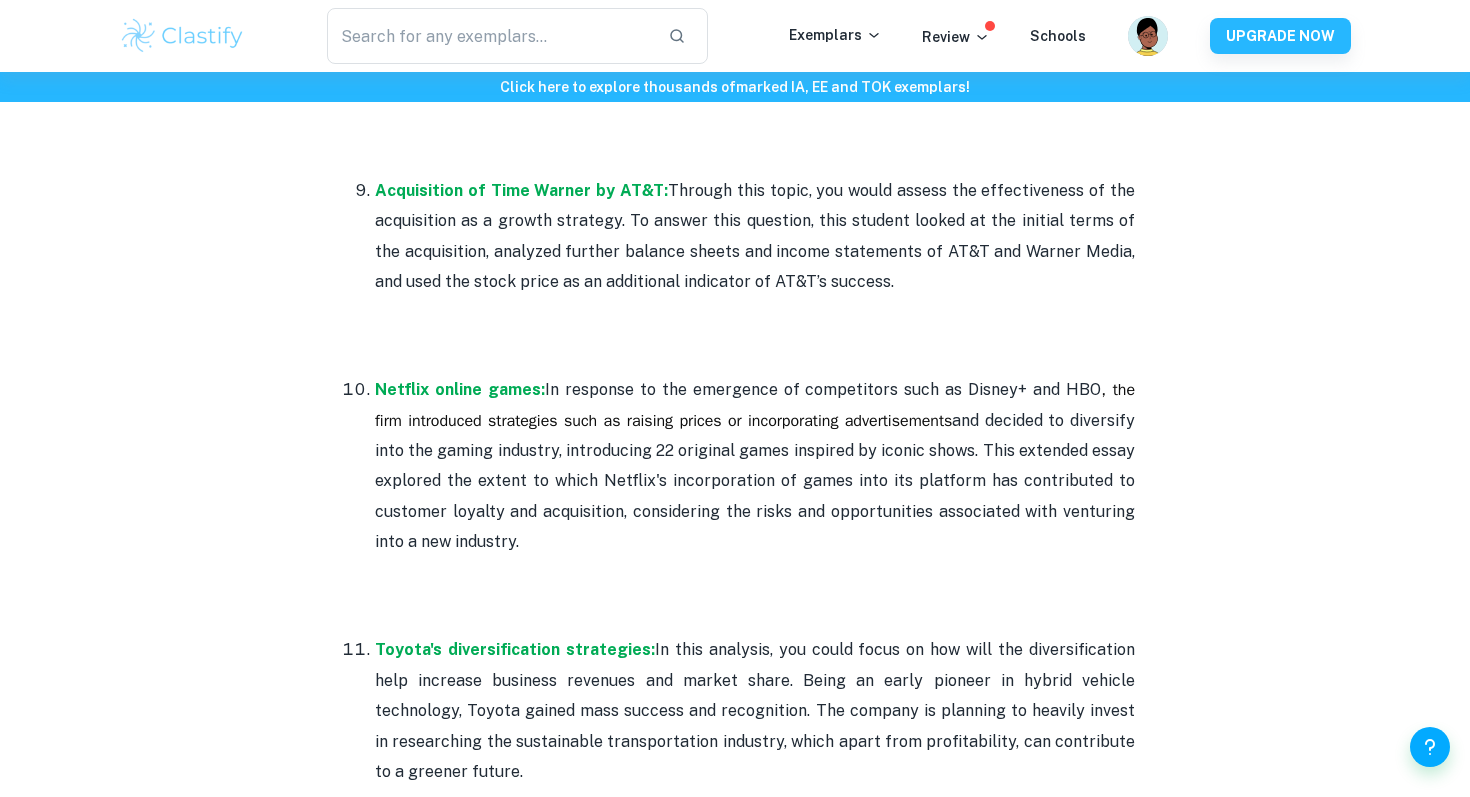 click on "Netflix online games:  In response to the emergence of competitors such as Disney+ and HBO , the firm introduced strategies such as raising prices or incorporating advertisements  and decided to diversify into the gaming industry, introducing 22 original games inspired by iconic shows. This extended essay explored the extent to which Netflix's incorporation of games into its platform has contributed to customer loyalty and acquisition, considering the risks and opportunities associated with venturing into a new industry." at bounding box center [755, 496] 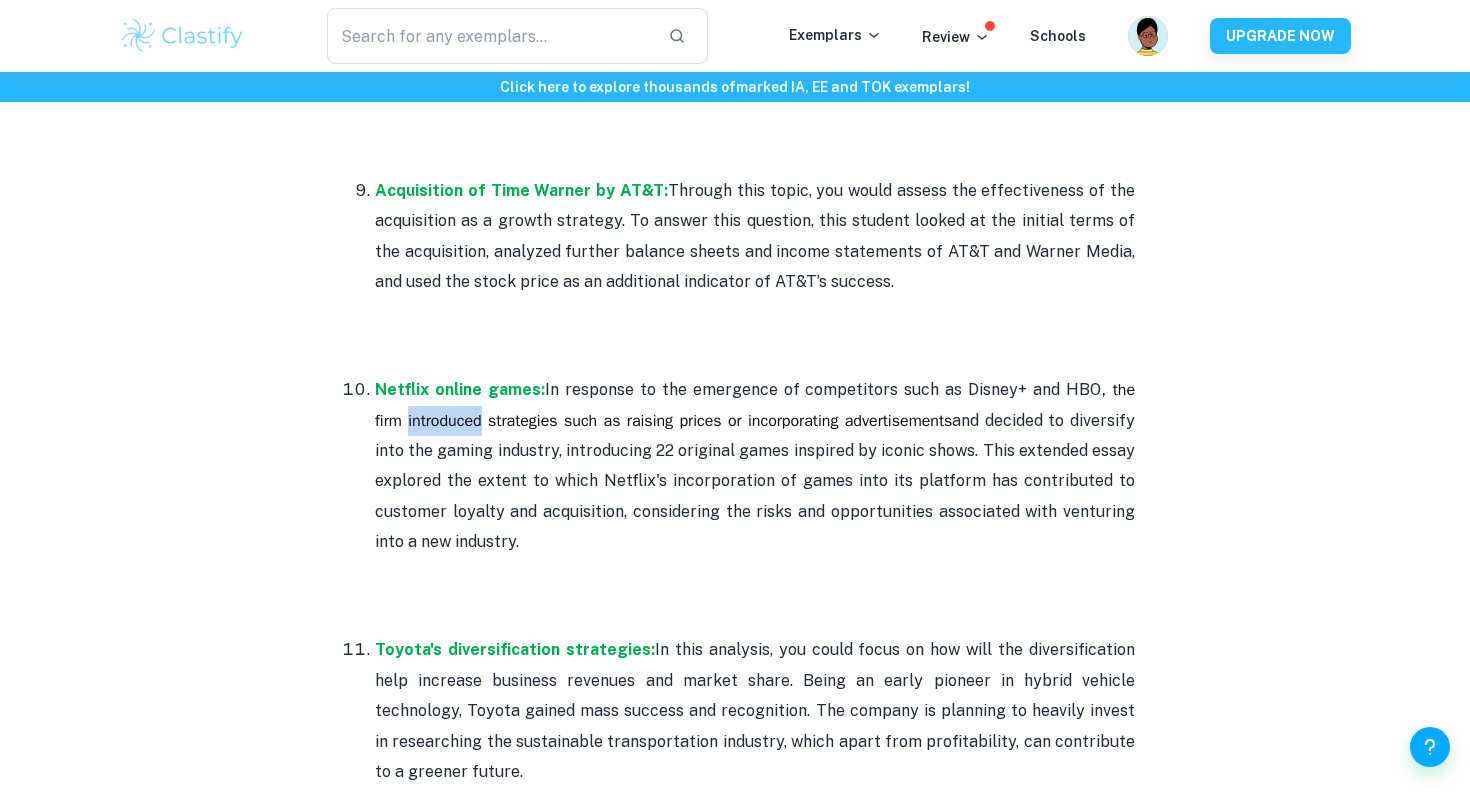 click on "Netflix online games:  In response to the emergence of competitors such as Disney+ and HBO , the firm introduced strategies such as raising prices or incorporating advertisements  and decided to diversify into the gaming industry, introducing 22 original games inspired by iconic shows. This extended essay explored the extent to which Netflix's incorporation of games into its platform has contributed to customer loyalty and acquisition, considering the risks and opportunities associated with venturing into a new industry." at bounding box center (755, 496) 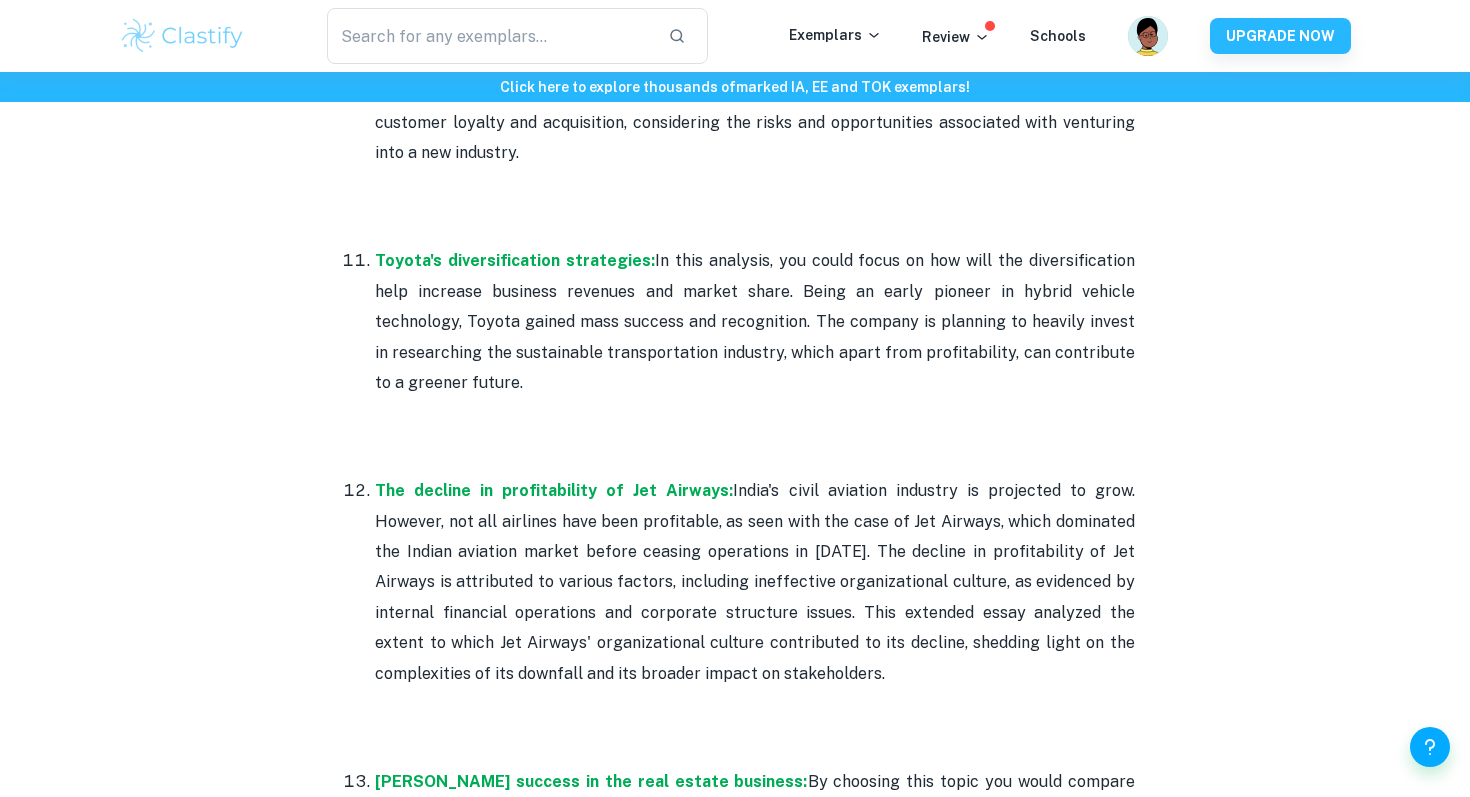 scroll, scrollTop: 3853, scrollLeft: 0, axis: vertical 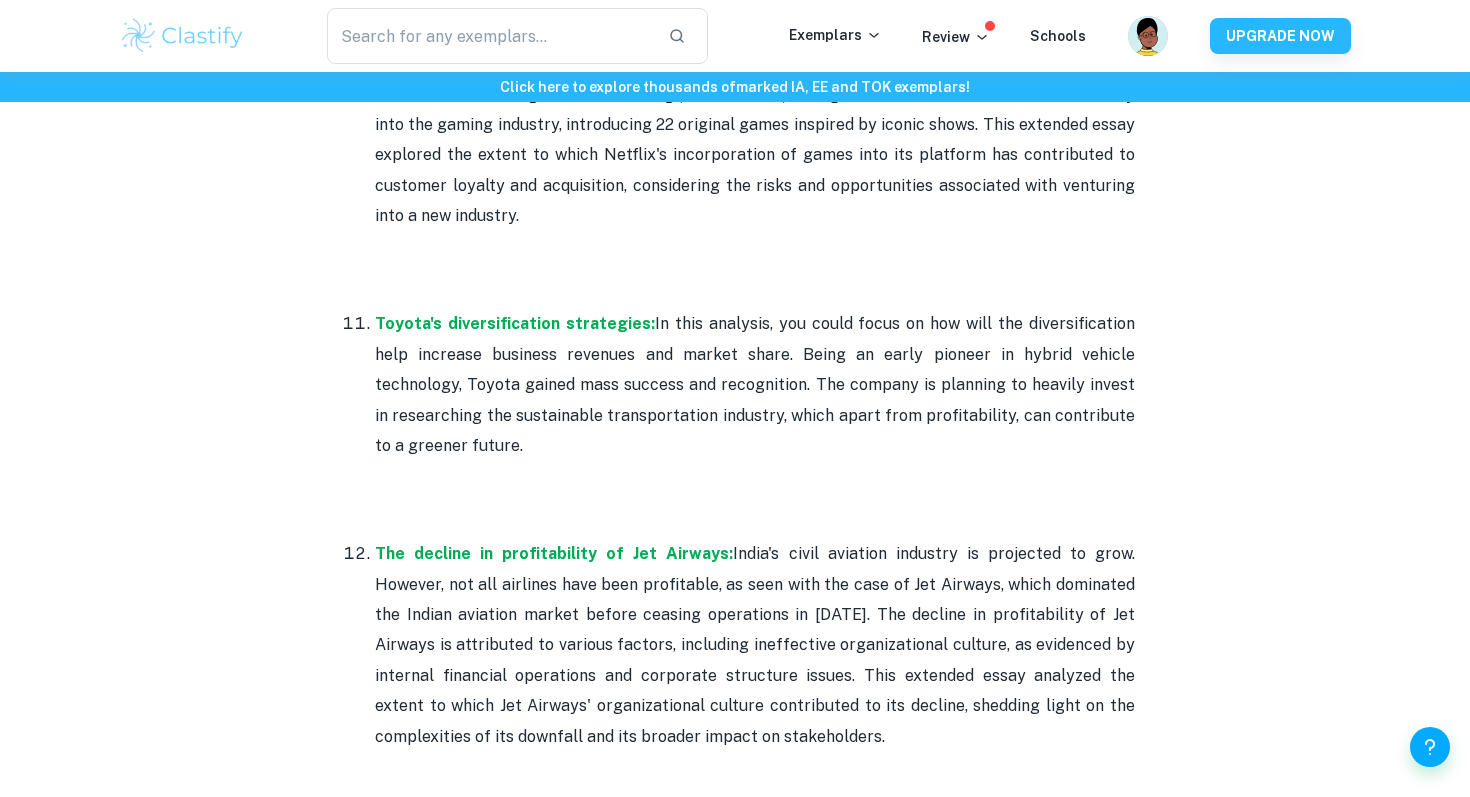 click on "The decline in profitability of Jet Airways:  India's civil aviation industry is projected to grow. However, not all airlines have been profitable, as seen with the case of Jet Airways, which dominated the Indian aviation market before ceasing operations in [DATE]. The decline in profitability of Jet Airways is attributed to various factors, including ineffective organizational culture, as evidenced by internal financial operations and corporate structure issues. This extended essay analyzed the extent to which Jet Airways' organizational culture contributed to its decline, shedding light on the complexities of its downfall and its broader impact on stakeholders." at bounding box center [755, 676] 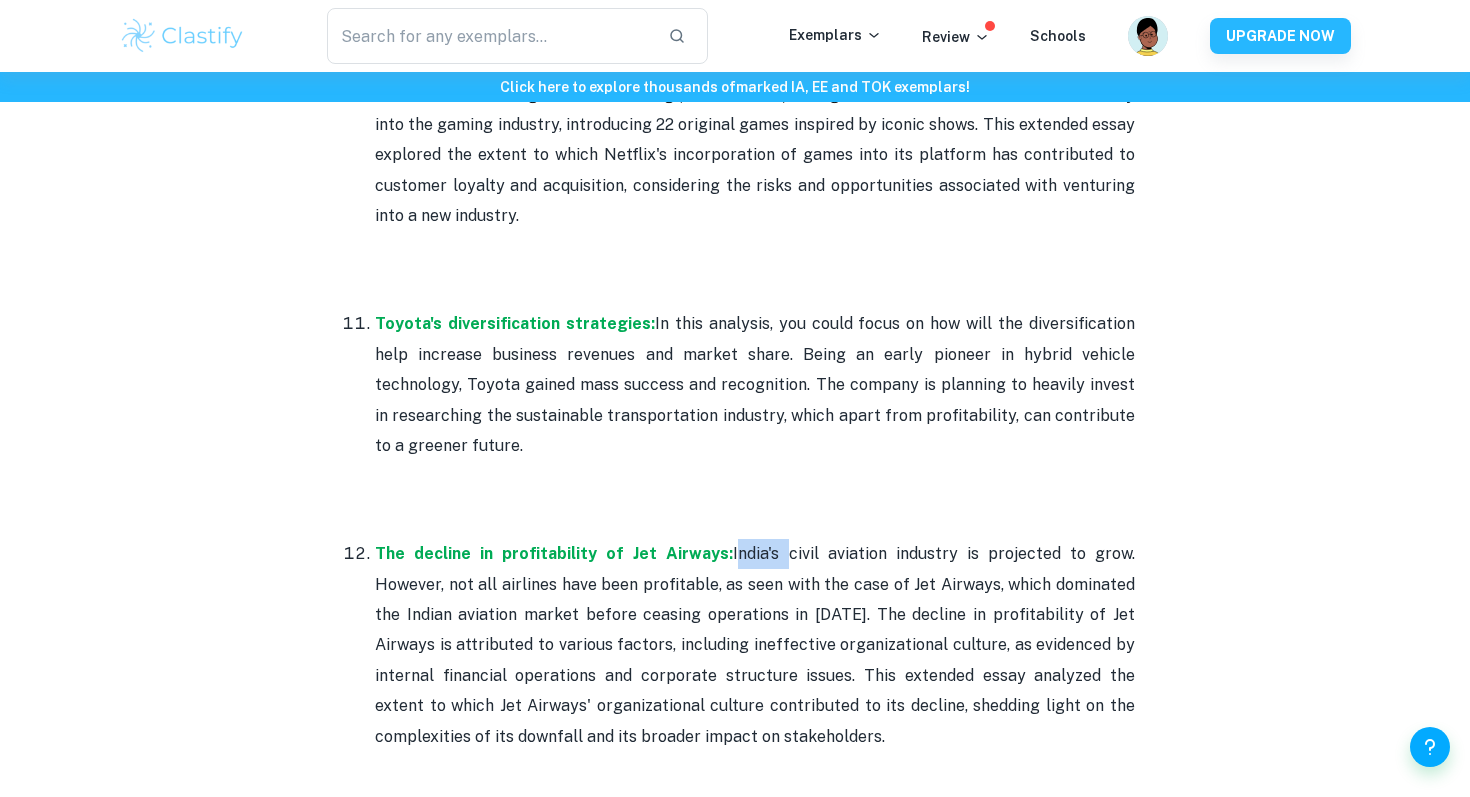 click on "The decline in profitability of Jet Airways:  India's civil aviation industry is projected to grow. However, not all airlines have been profitable, as seen with the case of Jet Airways, which dominated the Indian aviation market before ceasing operations in [DATE]. The decline in profitability of Jet Airways is attributed to various factors, including ineffective organizational culture, as evidenced by internal financial operations and corporate structure issues. This extended essay analyzed the extent to which Jet Airways' organizational culture contributed to its decline, shedding light on the complexities of its downfall and its broader impact on stakeholders." at bounding box center [755, 676] 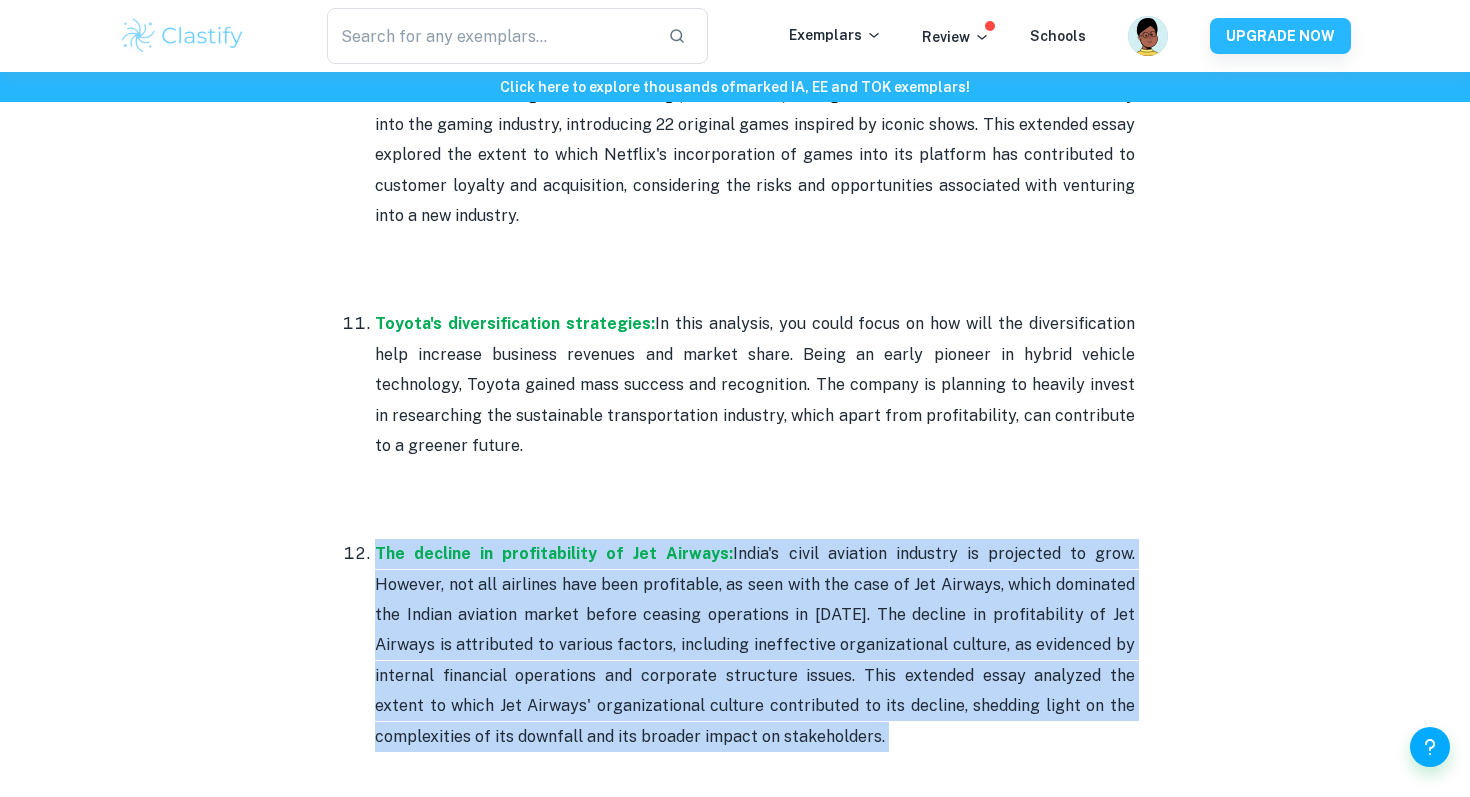 click on "The decline in profitability of Jet Airways:  India's civil aviation industry is projected to grow. However, not all airlines have been profitable, as seen with the case of Jet Airways, which dominated the Indian aviation market before ceasing operations in [DATE]. The decline in profitability of Jet Airways is attributed to various factors, including ineffective organizational culture, as evidenced by internal financial operations and corporate structure issues. This extended essay analyzed the extent to which Jet Airways' organizational culture contributed to its decline, shedding light on the complexities of its downfall and its broader impact on stakeholders." at bounding box center (755, 676) 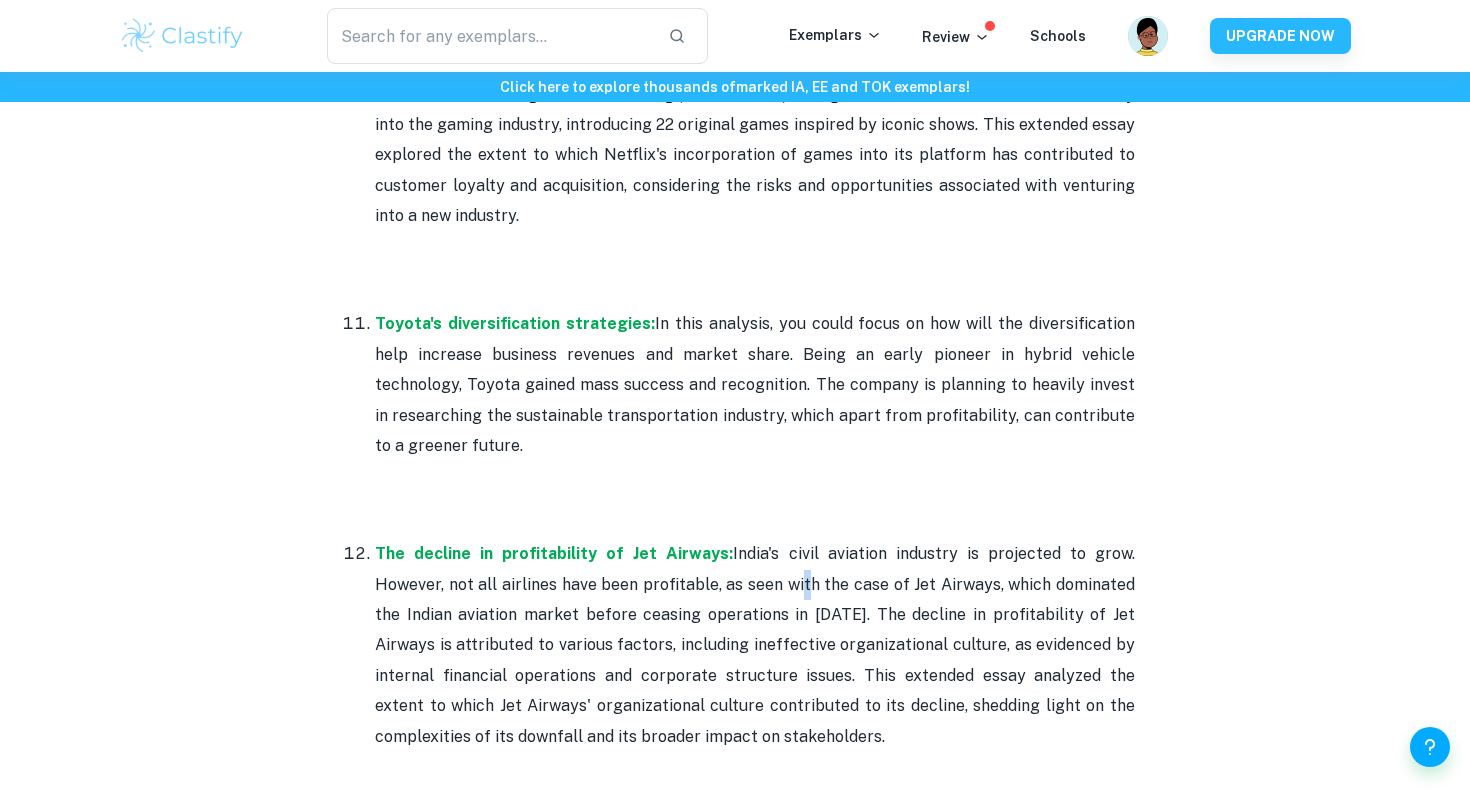 click on "The decline in profitability of Jet Airways:  India's civil aviation industry is projected to grow. However, not all airlines have been profitable, as seen with the case of Jet Airways, which dominated the Indian aviation market before ceasing operations in [DATE]. The decline in profitability of Jet Airways is attributed to various factors, including ineffective organizational culture, as evidenced by internal financial operations and corporate structure issues. This extended essay analyzed the extent to which Jet Airways' organizational culture contributed to its decline, shedding light on the complexities of its downfall and its broader impact on stakeholders." at bounding box center [755, 676] 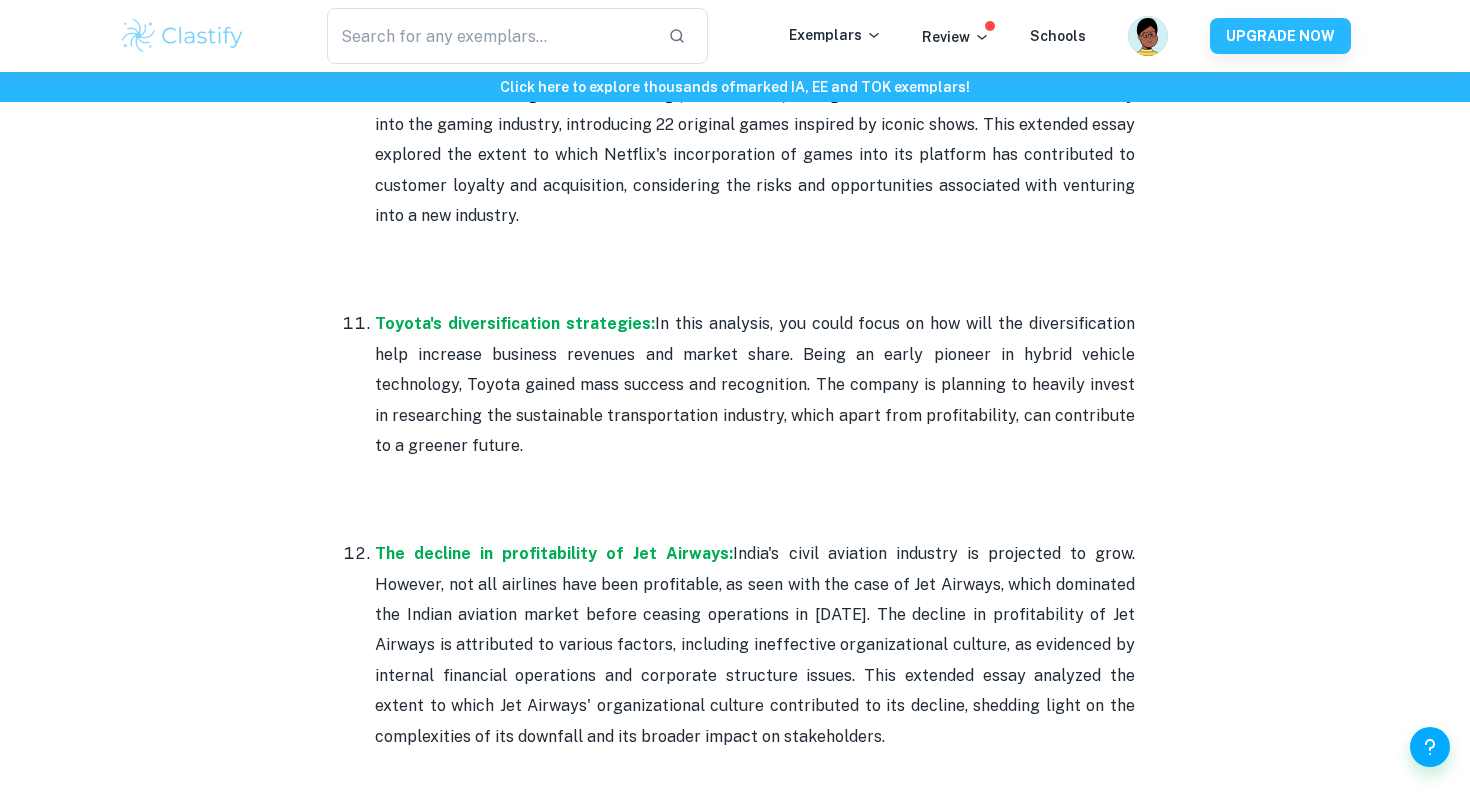 click on "The decline in profitability of Jet Airways:  India's civil aviation industry is projected to grow. However, not all airlines have been profitable, as seen with the case of Jet Airways, which dominated the Indian aviation market before ceasing operations in [DATE]. The decline in profitability of Jet Airways is attributed to various factors, including ineffective organizational culture, as evidenced by internal financial operations and corporate structure issues. This extended essay analyzed the extent to which Jet Airways' organizational culture contributed to its decline, shedding light on the complexities of its downfall and its broader impact on stakeholders." at bounding box center (755, 676) 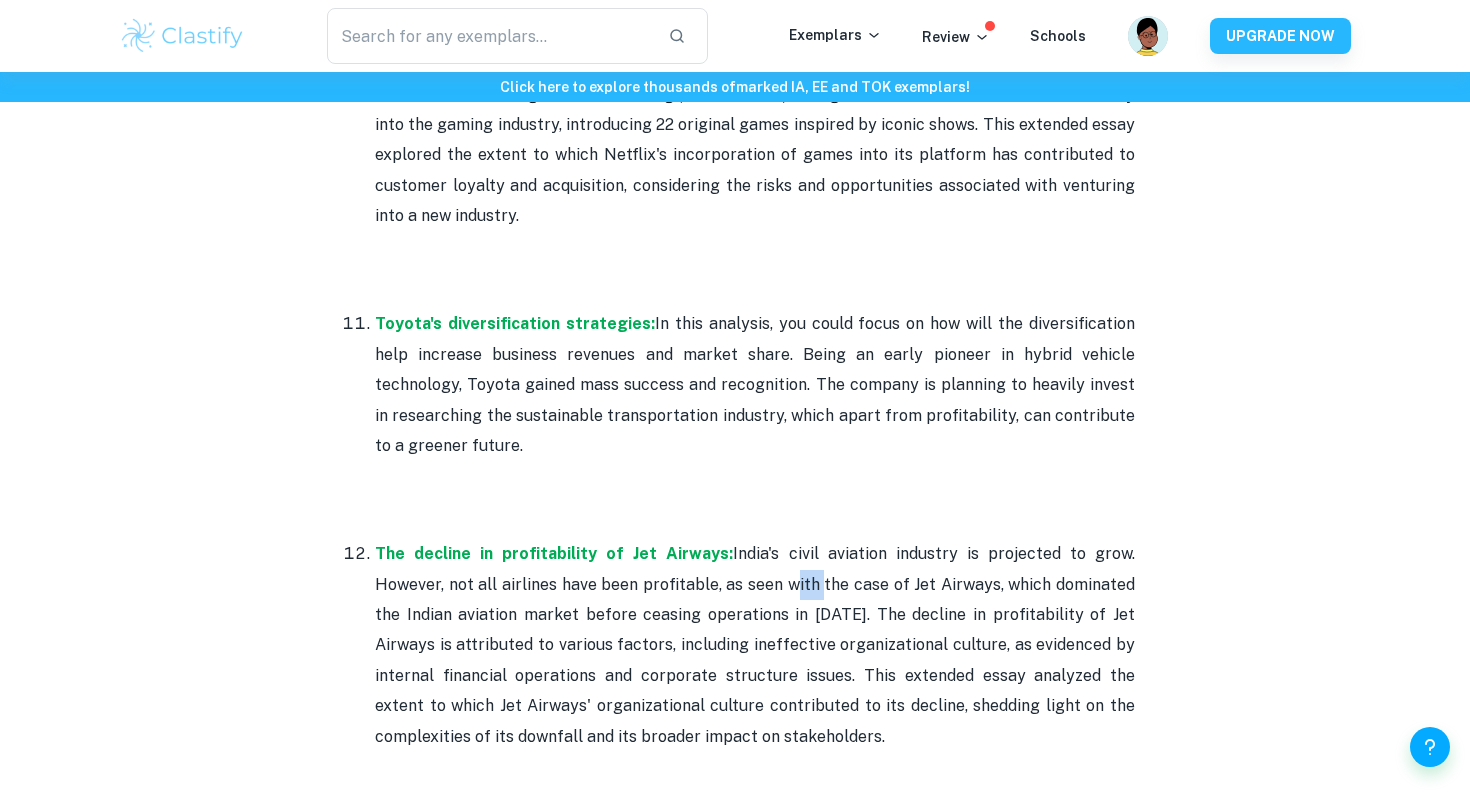 click on "The decline in profitability of Jet Airways:  India's civil aviation industry is projected to grow. However, not all airlines have been profitable, as seen with the case of Jet Airways, which dominated the Indian aviation market before ceasing operations in [DATE]. The decline in profitability of Jet Airways is attributed to various factors, including ineffective organizational culture, as evidenced by internal financial operations and corporate structure issues. This extended essay analyzed the extent to which Jet Airways' organizational culture contributed to its decline, shedding light on the complexities of its downfall and its broader impact on stakeholders." at bounding box center [755, 676] 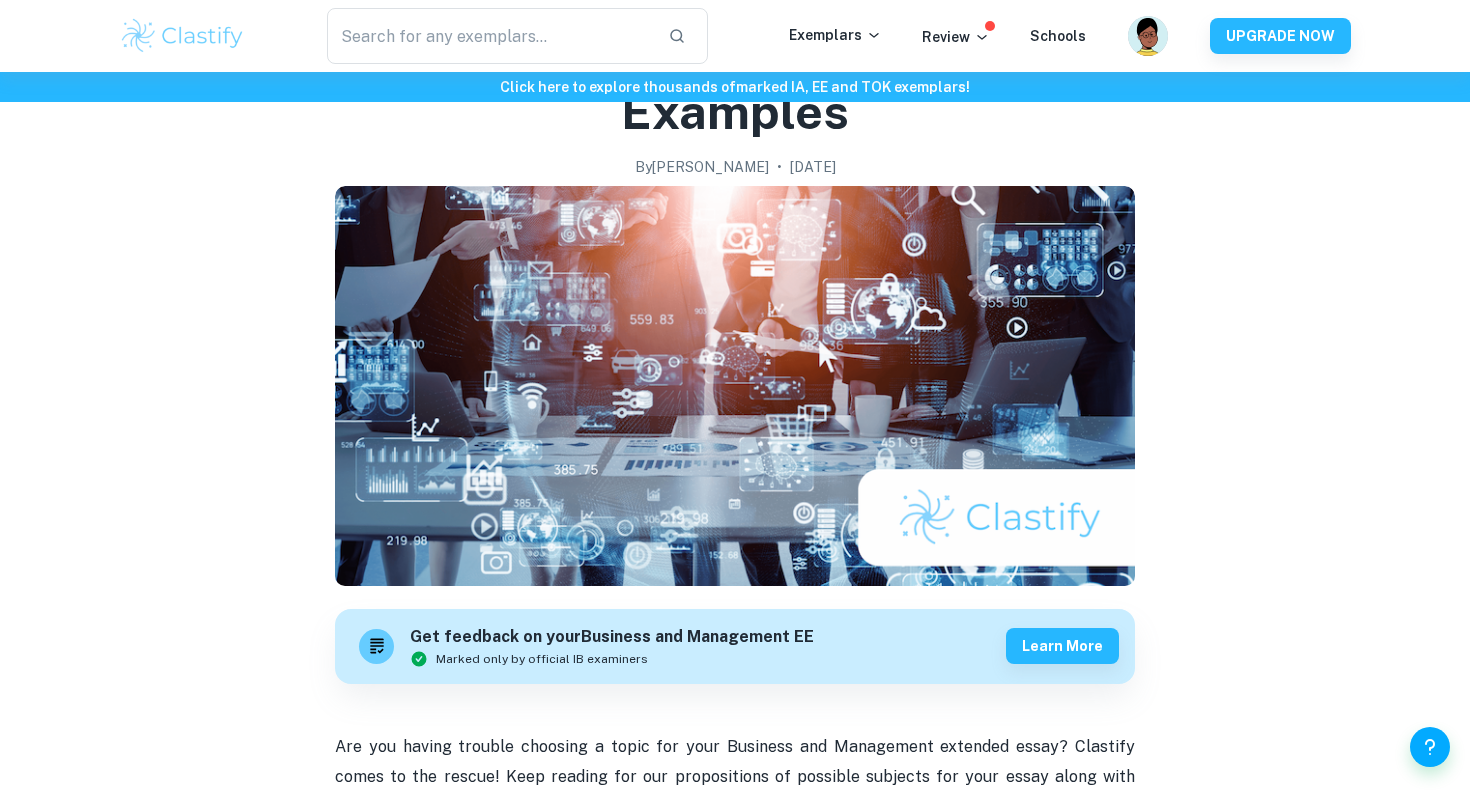 scroll, scrollTop: 689, scrollLeft: 0, axis: vertical 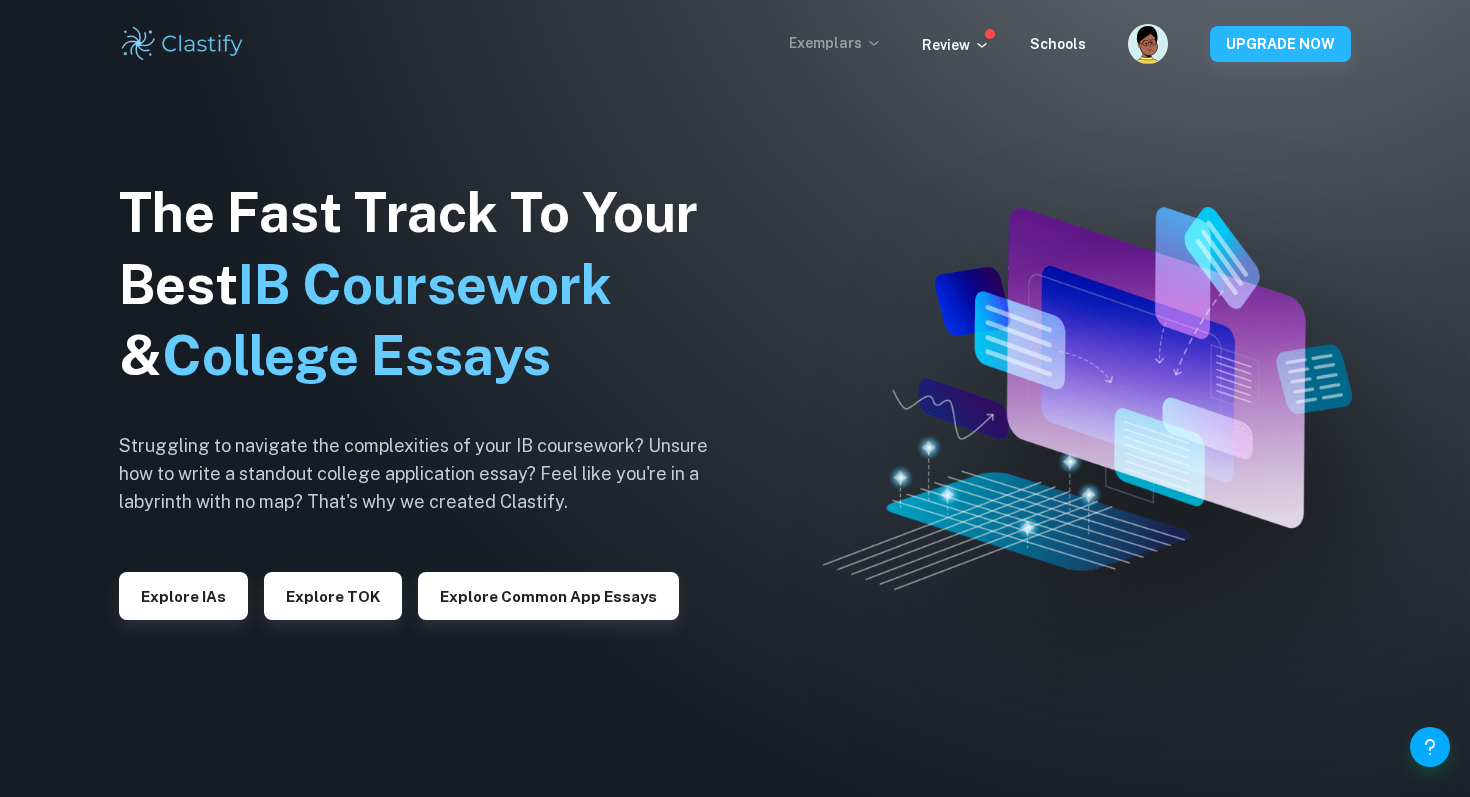 click 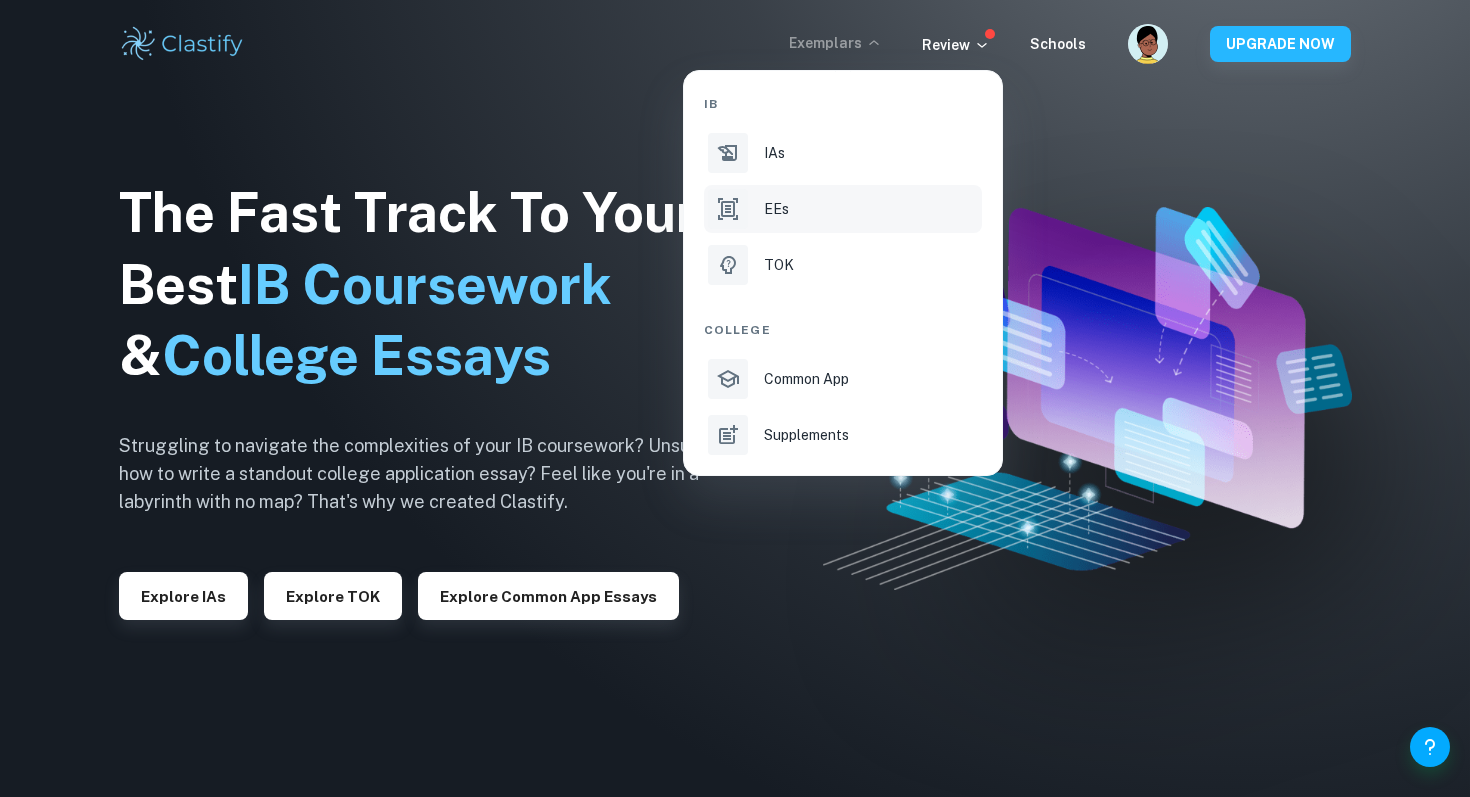 click on "EEs" at bounding box center [843, 209] 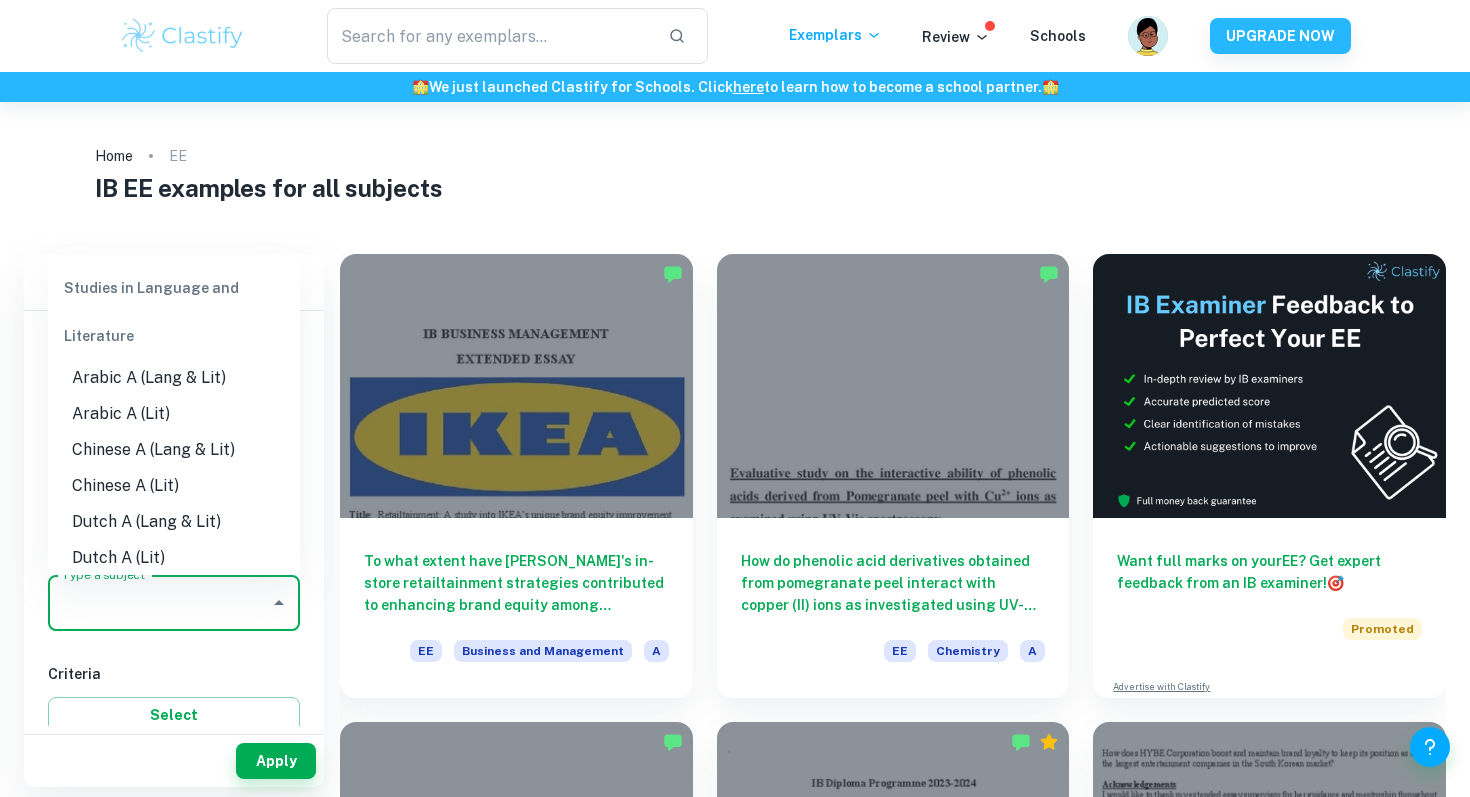 click on "Type a subject" at bounding box center [159, 603] 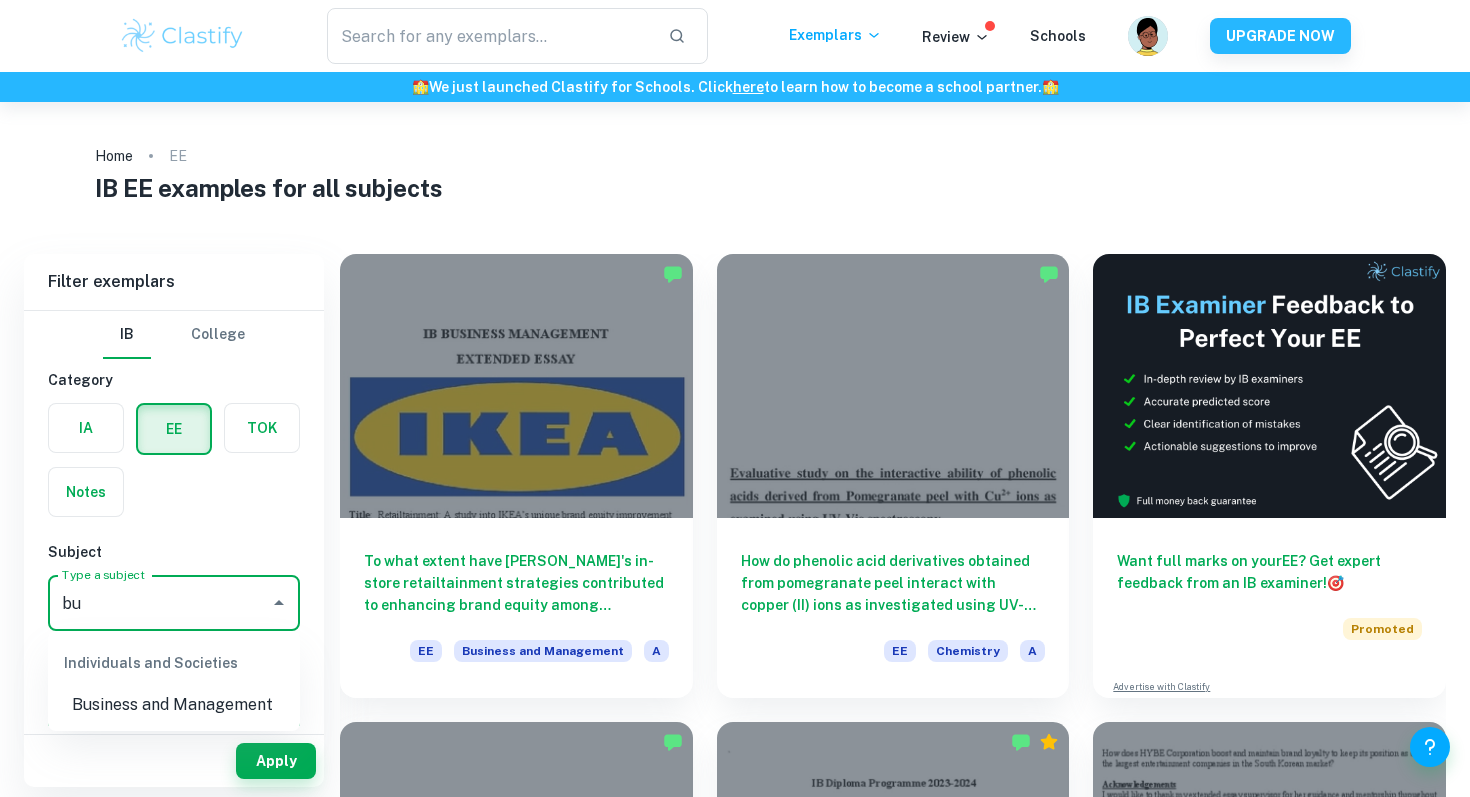 click on "Business and Management" at bounding box center (174, 705) 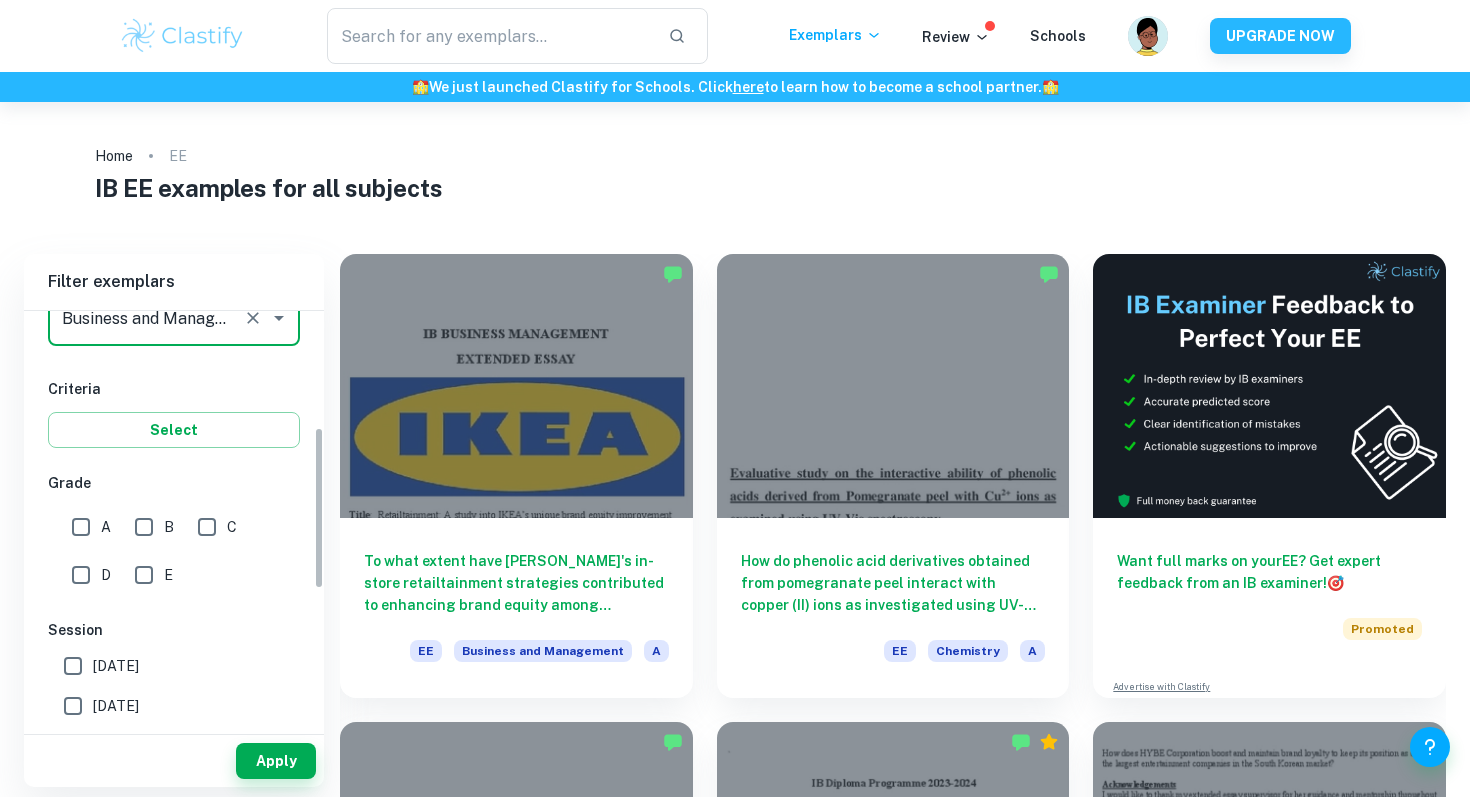 scroll, scrollTop: 298, scrollLeft: 0, axis: vertical 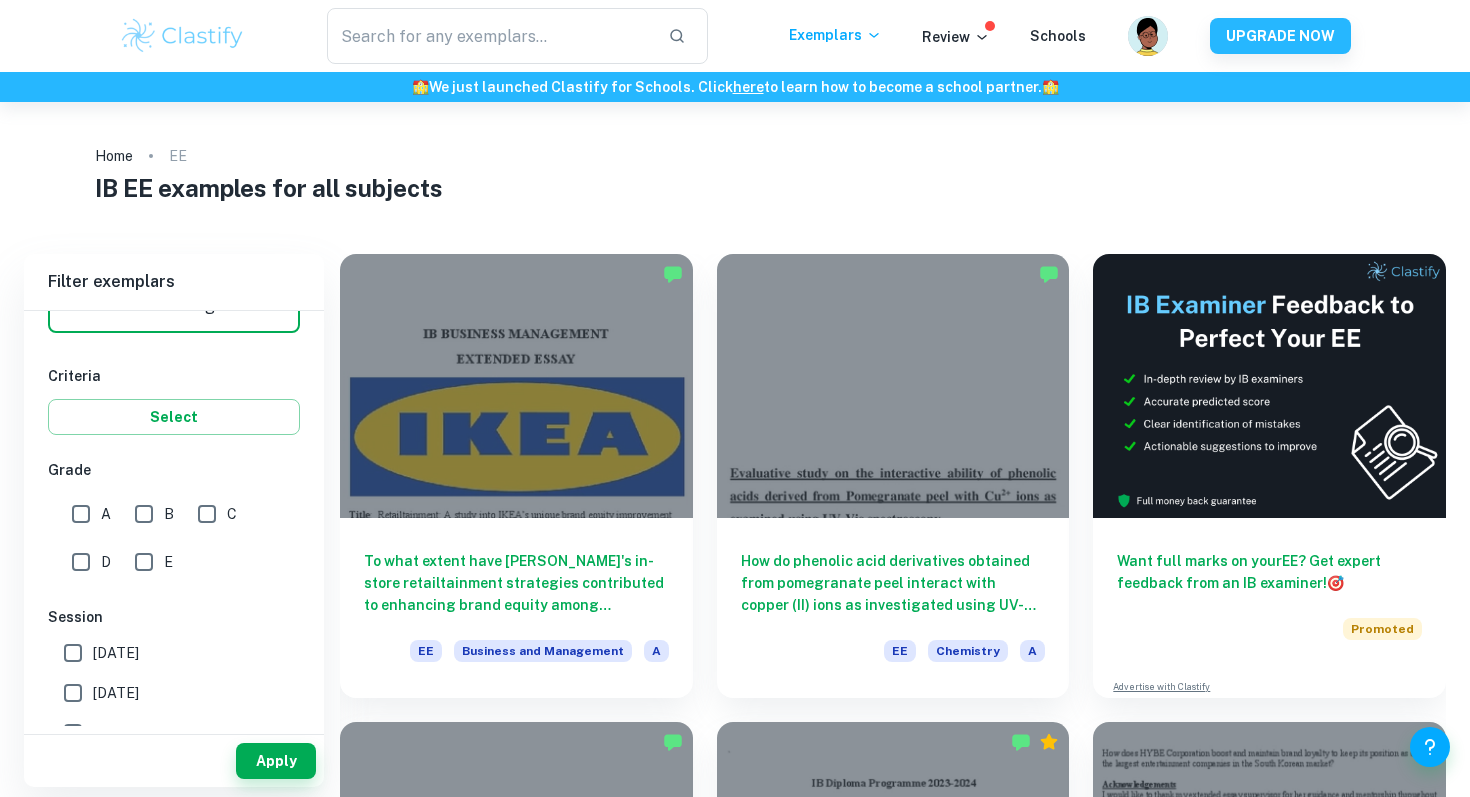 type on "Business and Management" 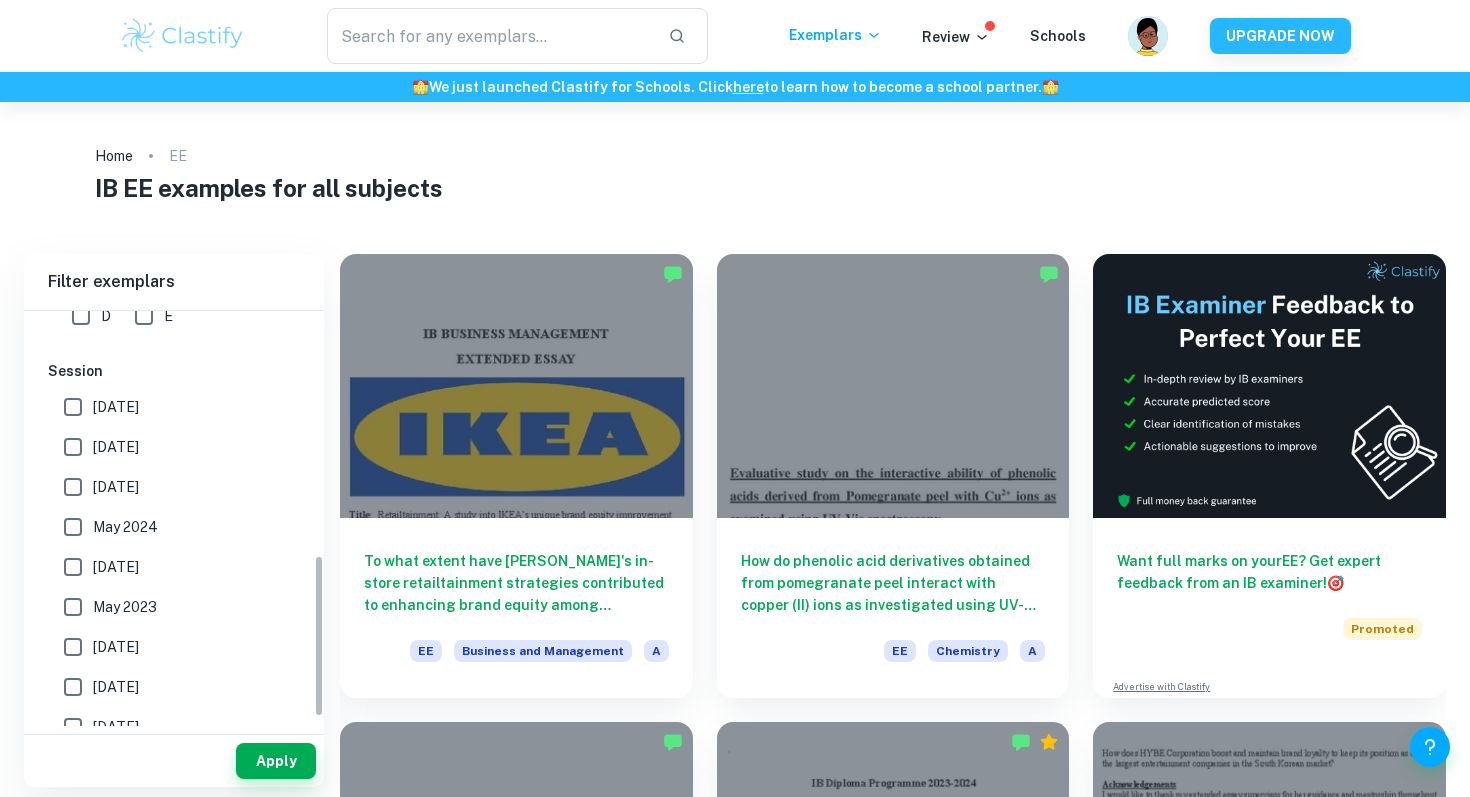 scroll, scrollTop: 645, scrollLeft: 0, axis: vertical 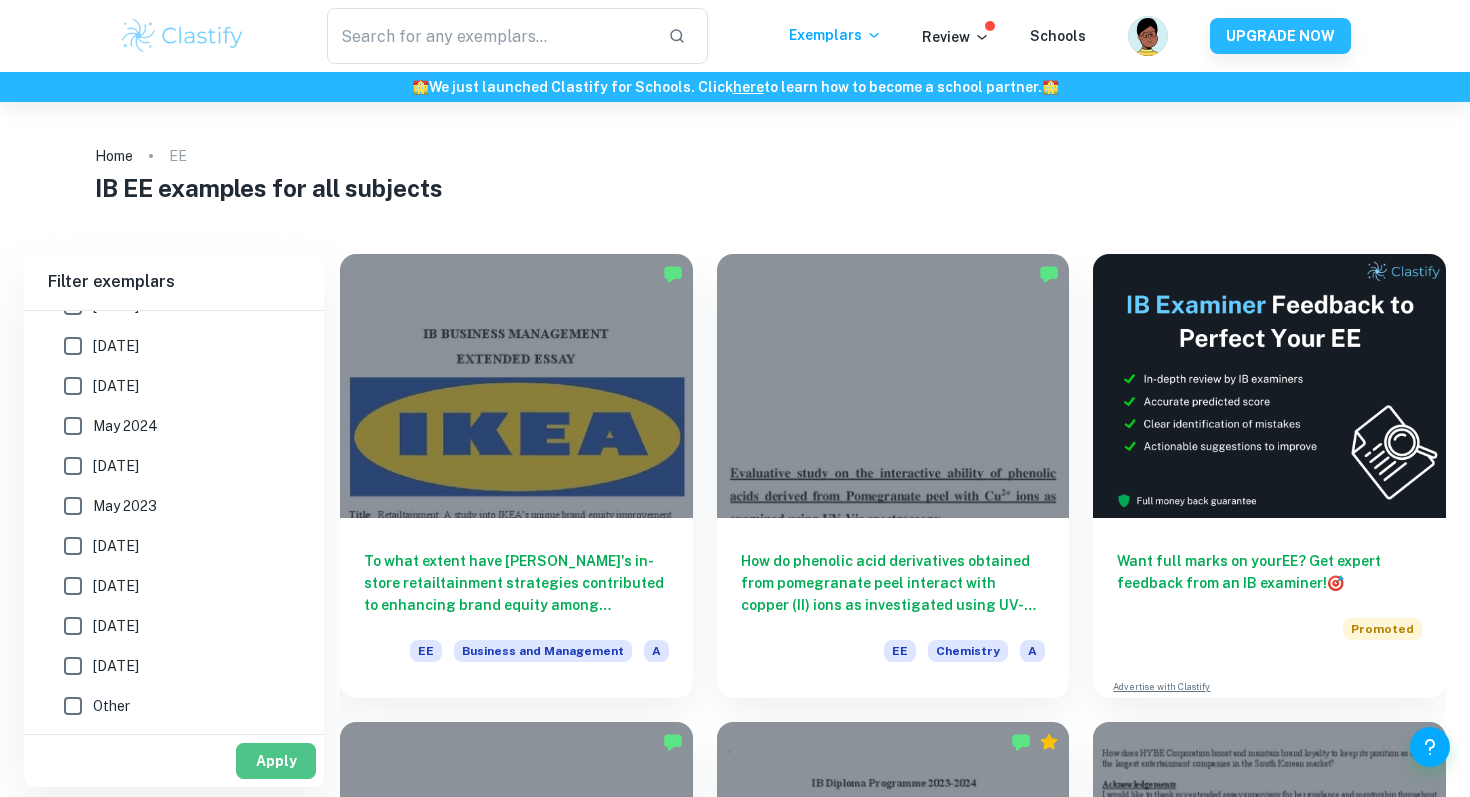 click on "Apply" at bounding box center (276, 761) 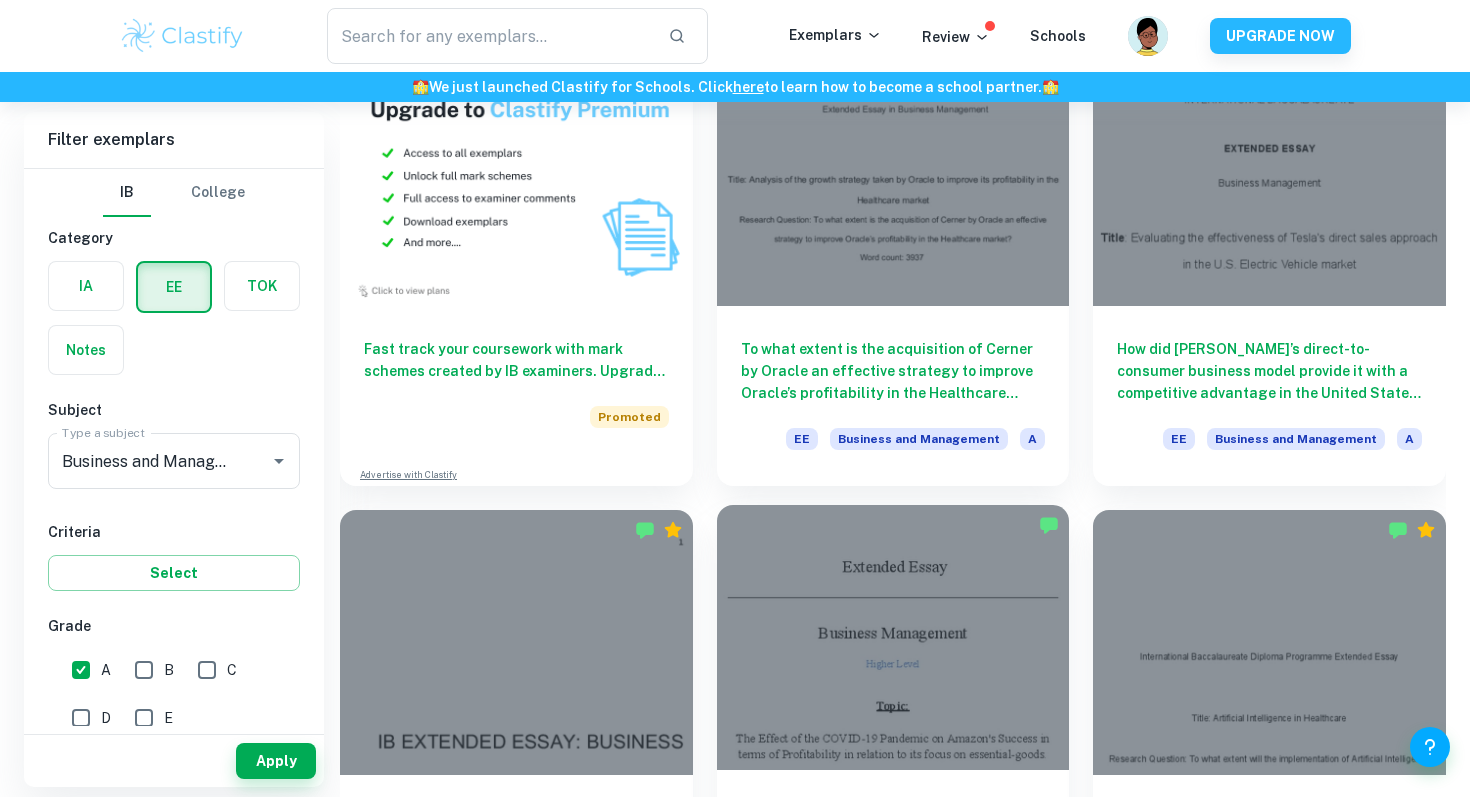 scroll, scrollTop: 1148, scrollLeft: 0, axis: vertical 